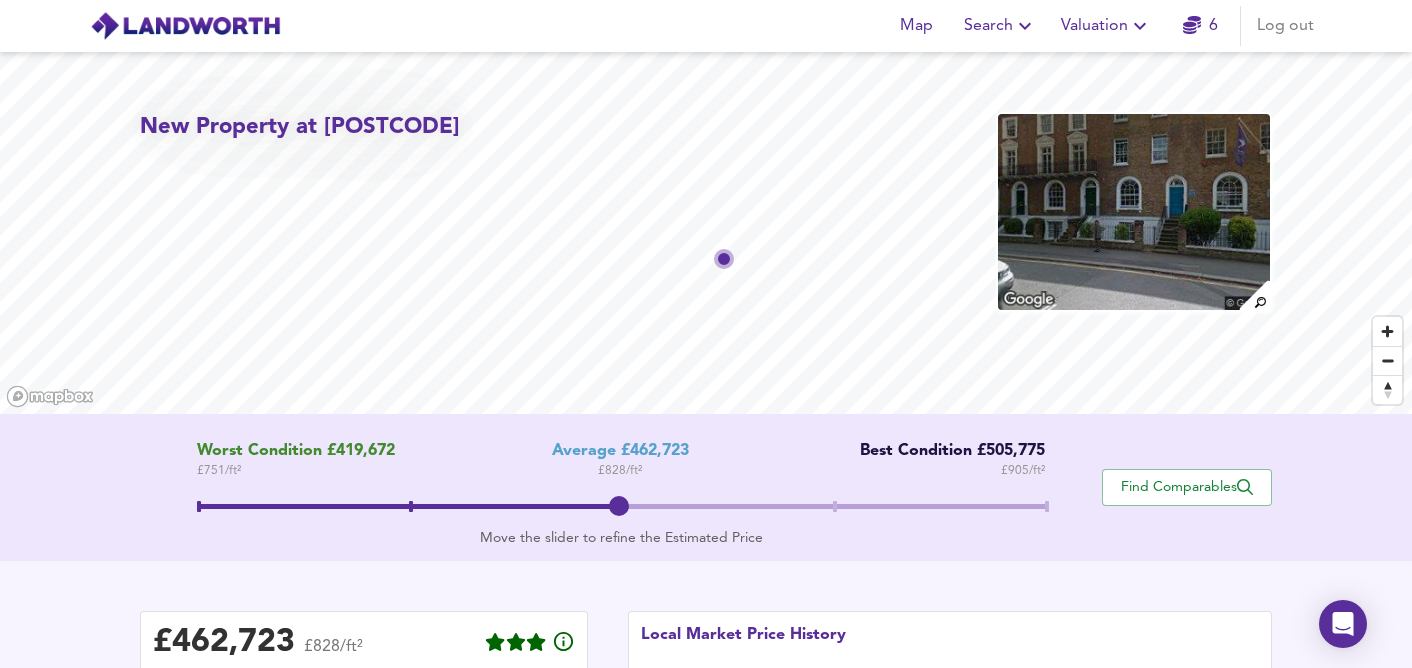 scroll, scrollTop: 0, scrollLeft: 0, axis: both 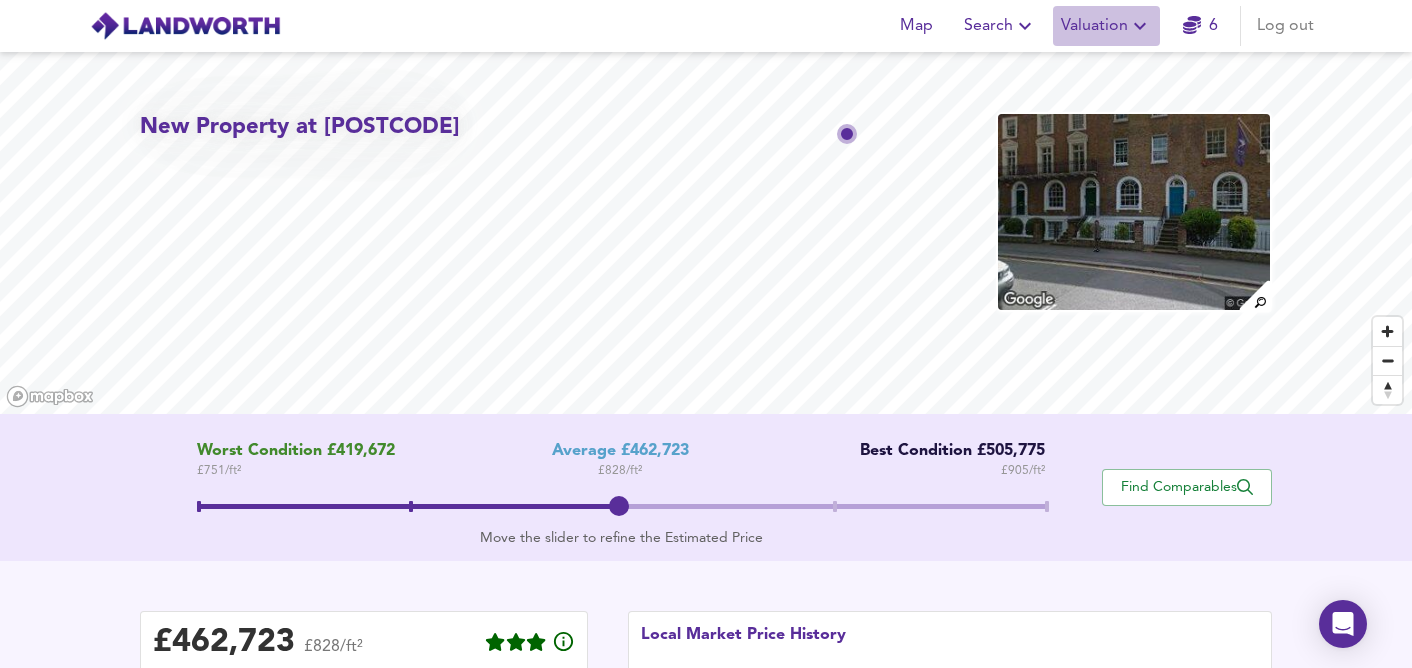 click 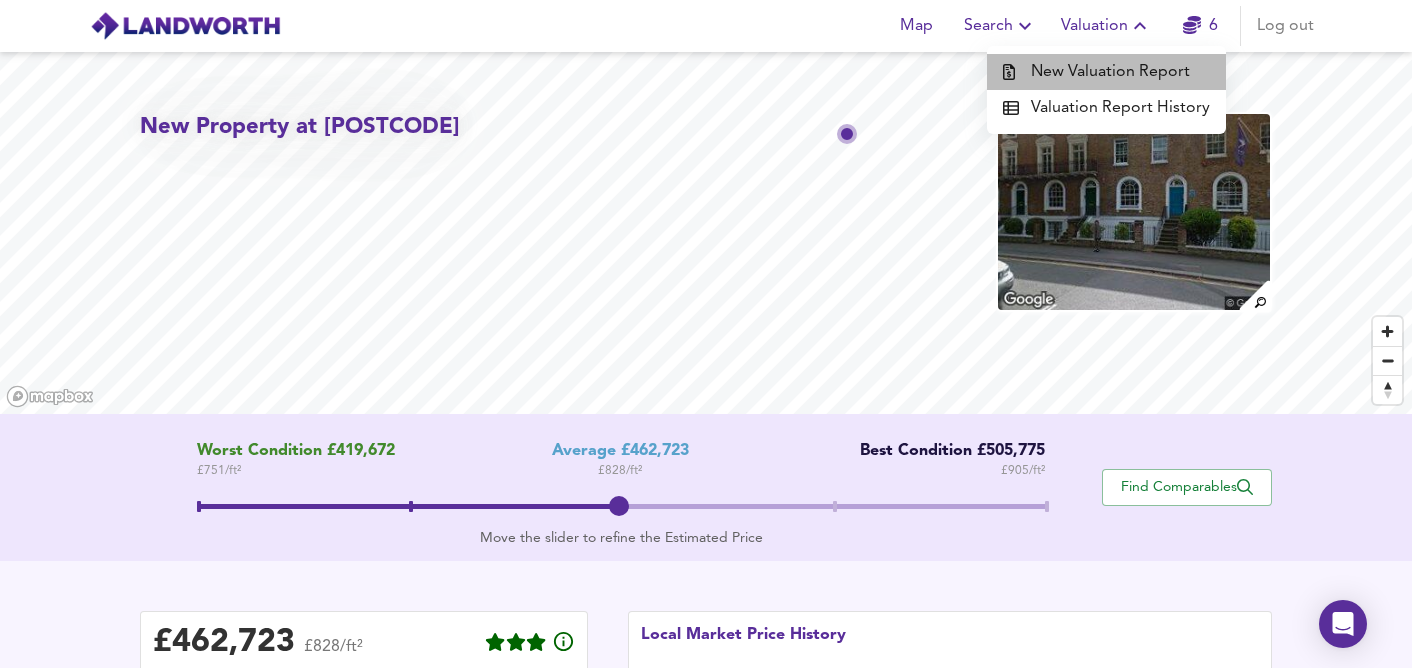 click on "New Valuation Report" at bounding box center [1106, 72] 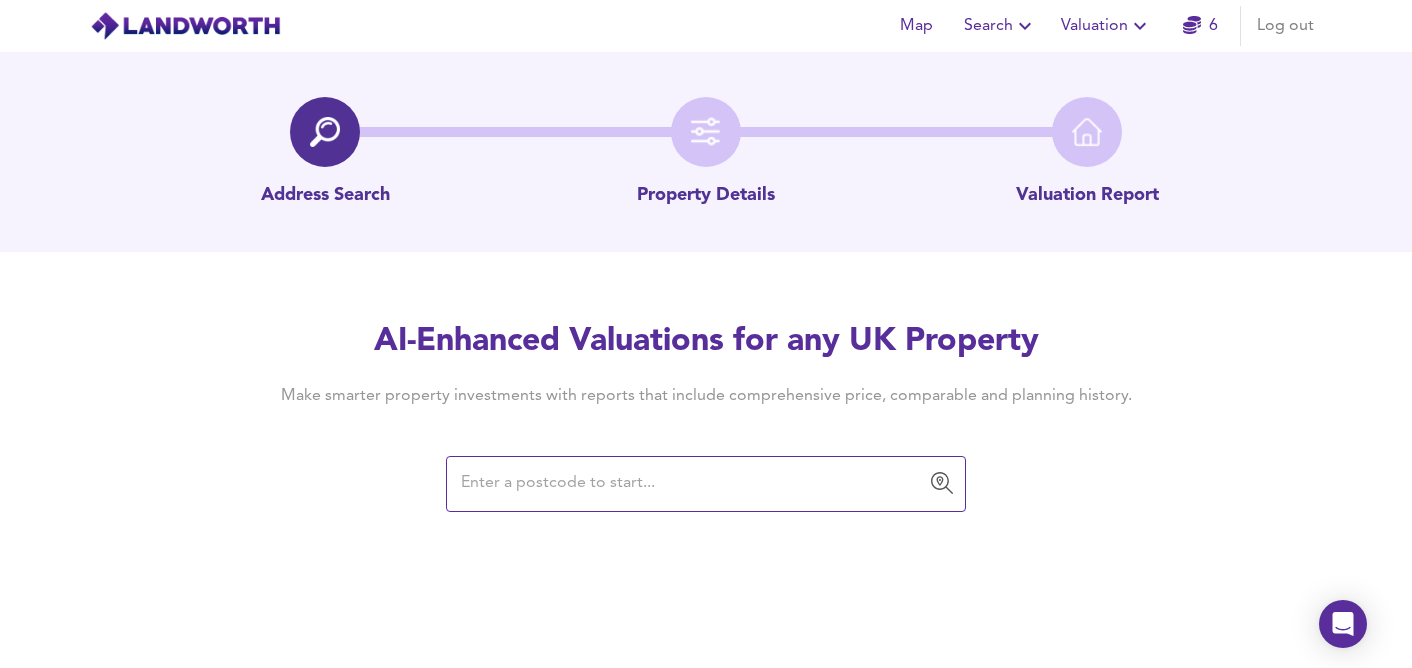 paste on "[NUMBER] [STREET], [CITY], [STATE]" 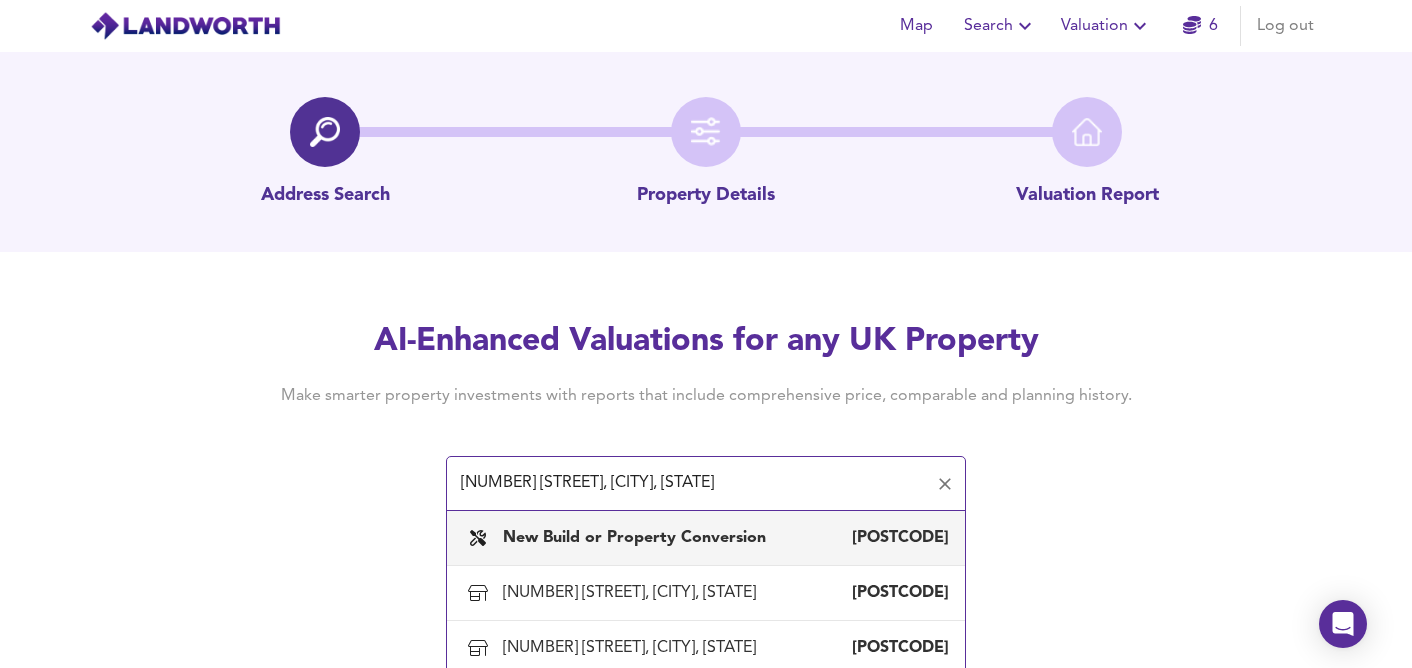 click on "New Build or Property Conversion" at bounding box center [634, 538] 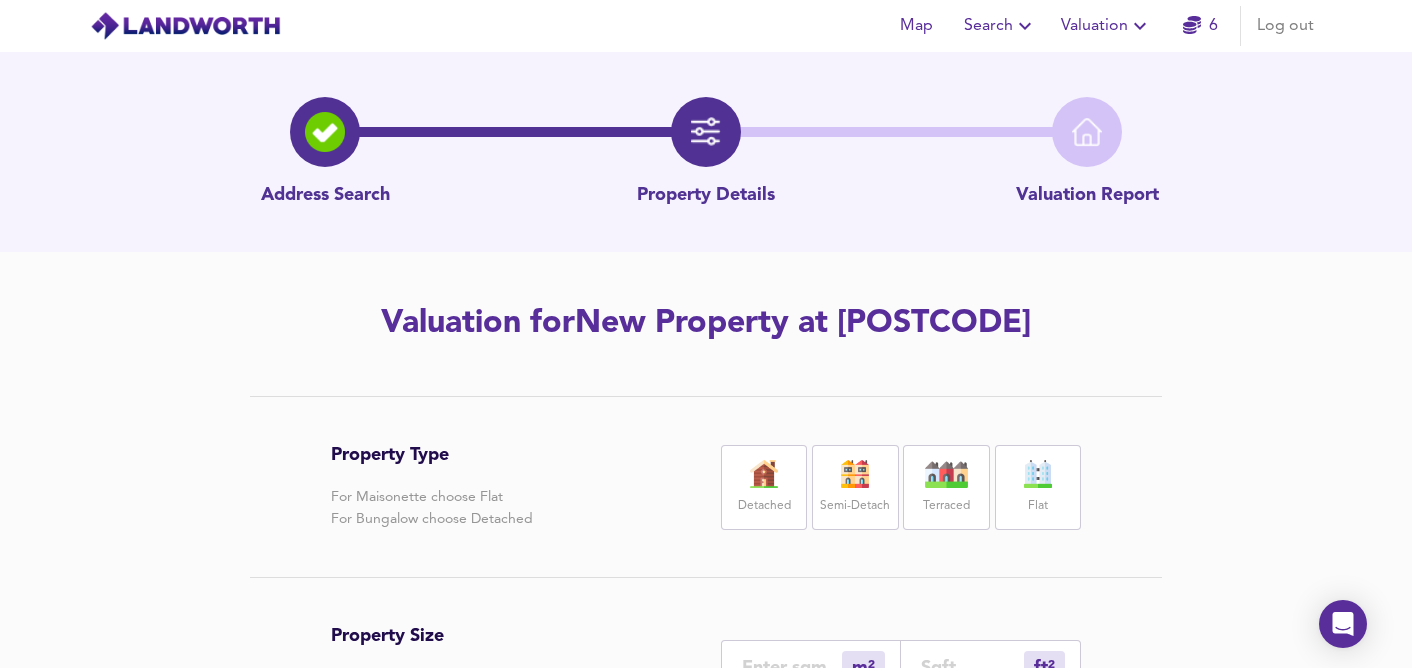 click at bounding box center [1038, 474] 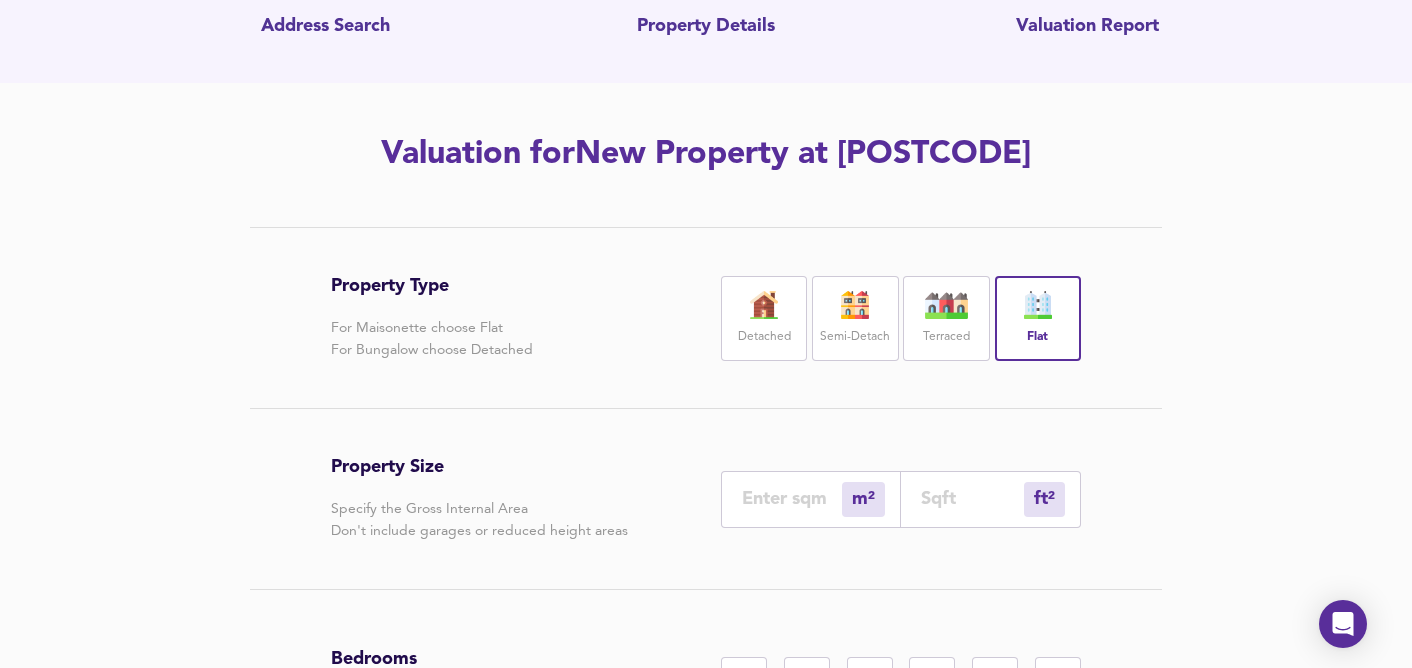 scroll, scrollTop: 175, scrollLeft: 0, axis: vertical 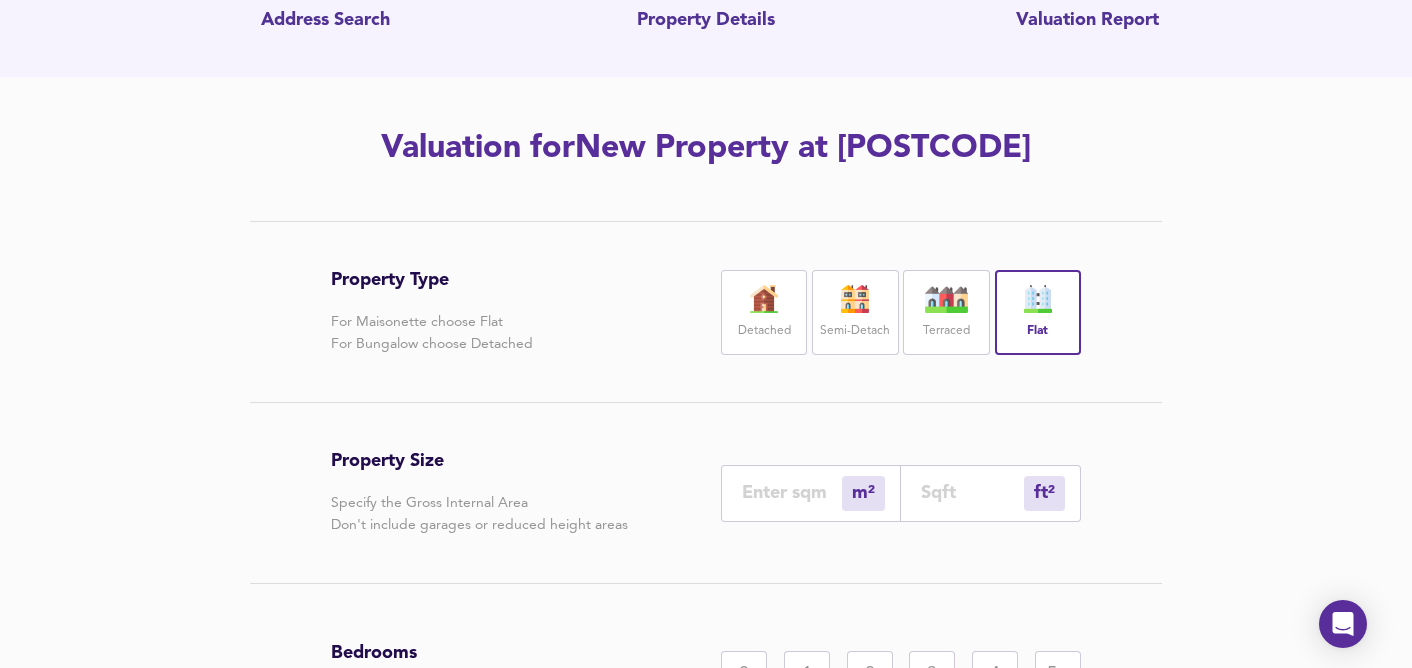 click on "ft² sqft" at bounding box center (991, 493) 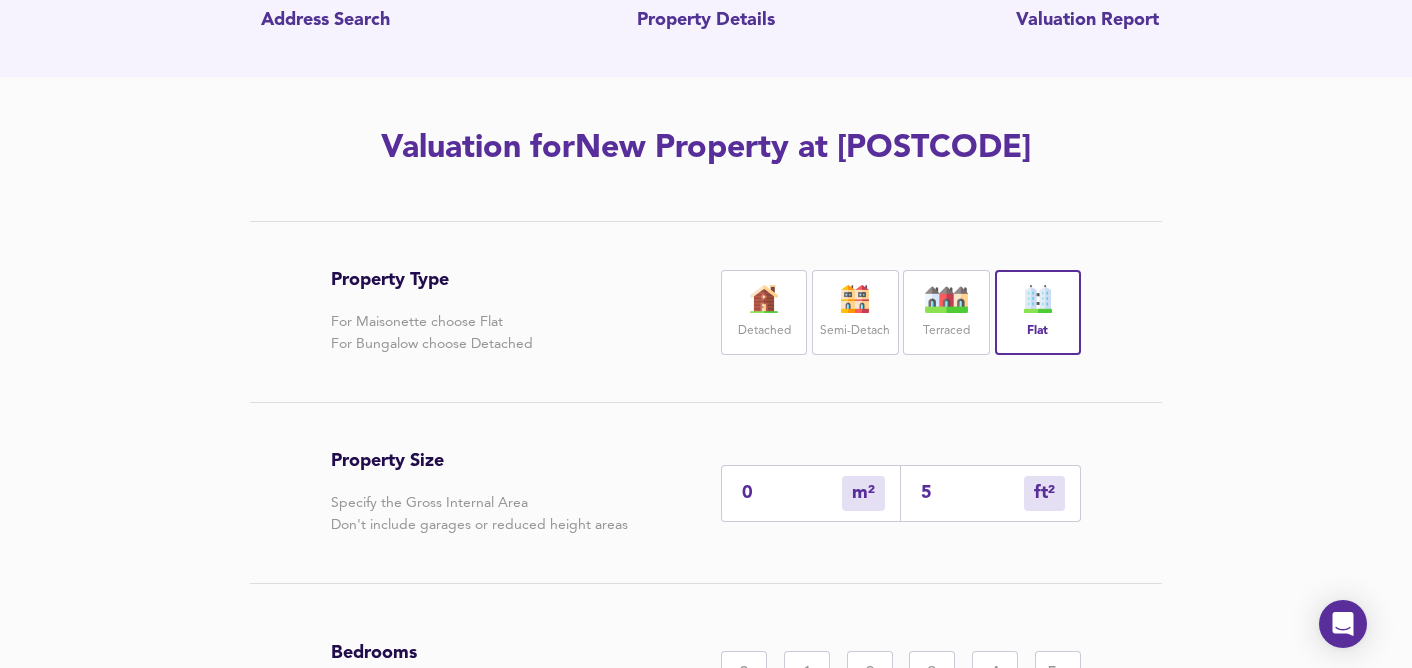 type on "[NUMBER]" 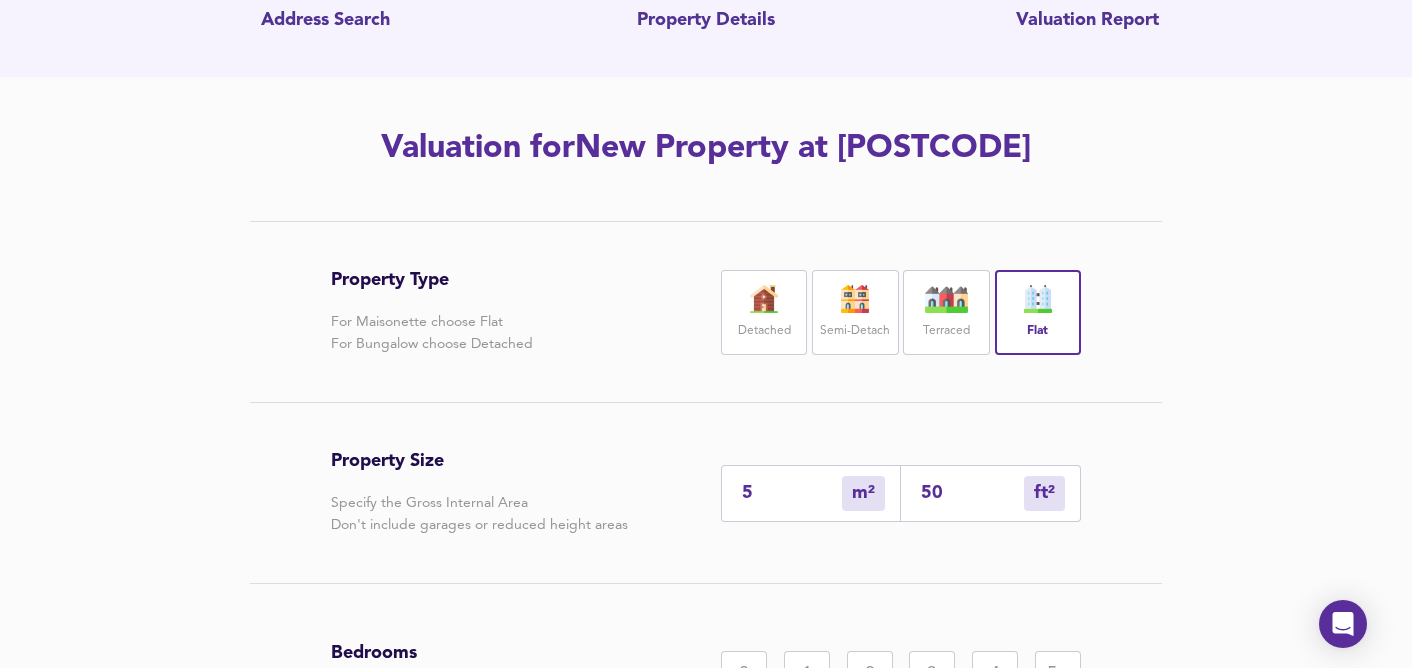 type on "47" 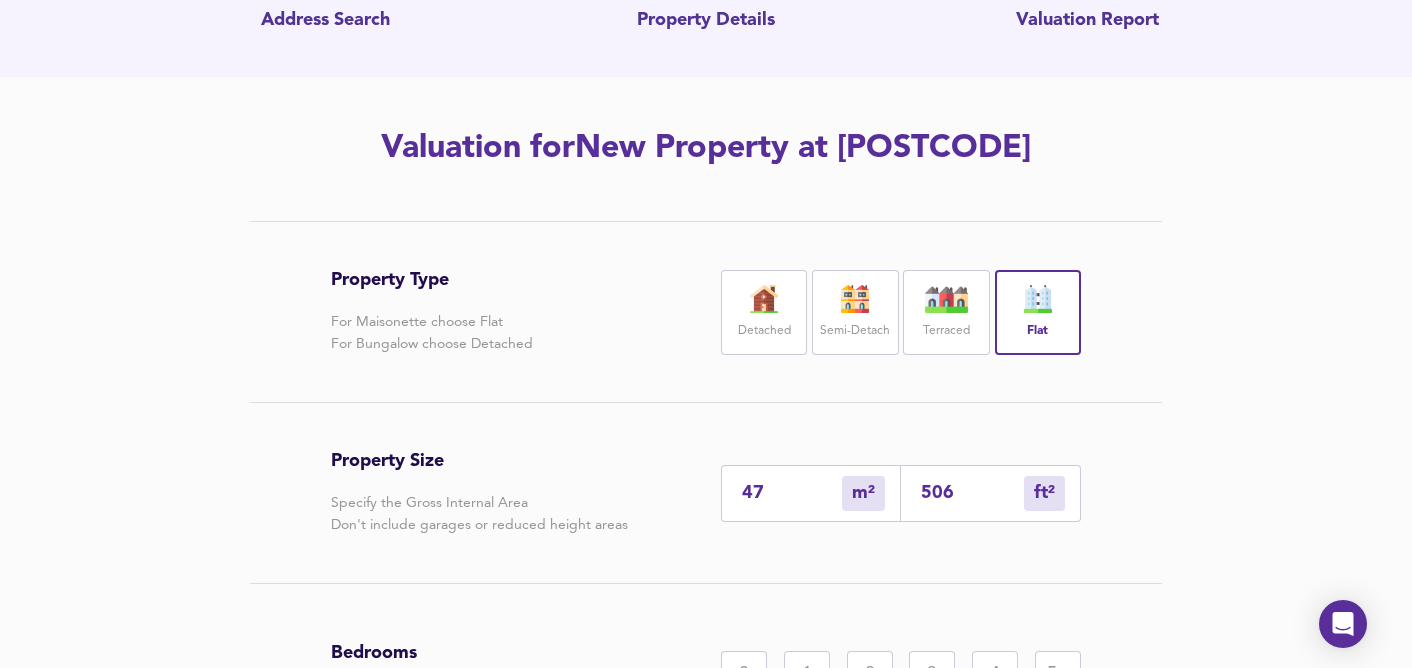 type on "506" 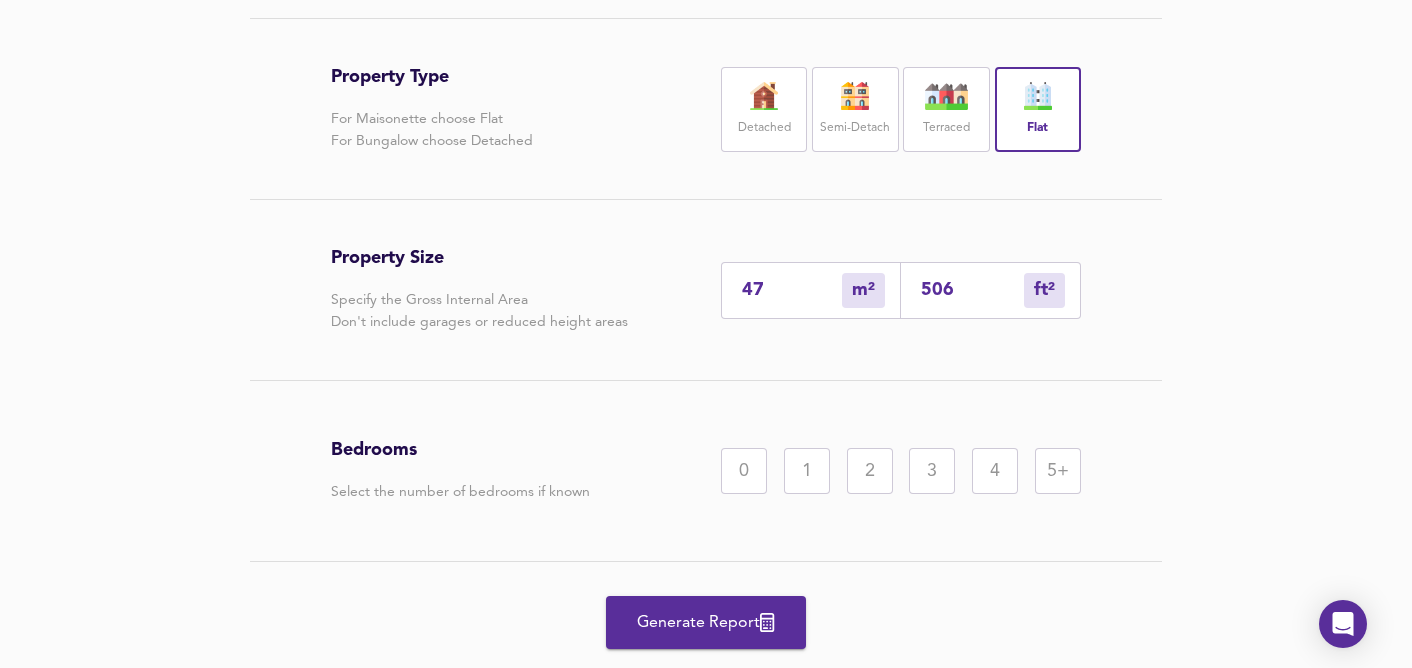 scroll, scrollTop: 383, scrollLeft: 0, axis: vertical 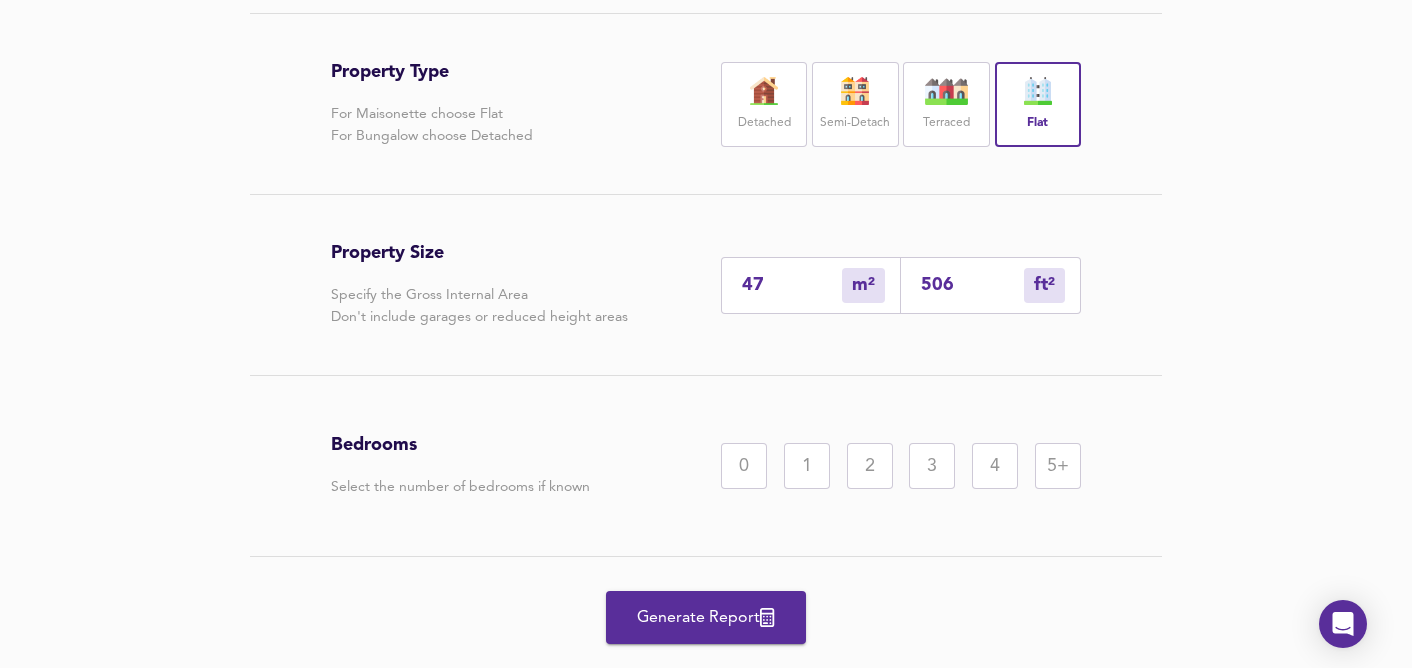 click on "2" at bounding box center [870, 466] 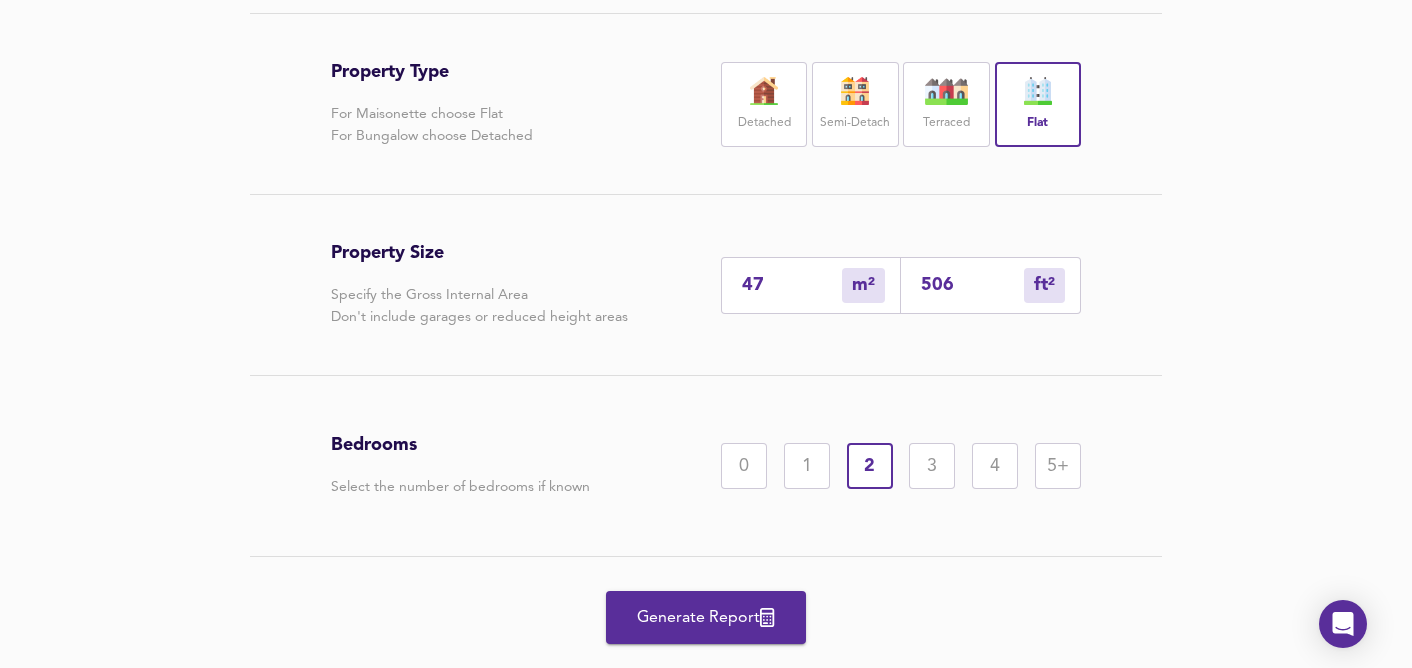 scroll, scrollTop: 433, scrollLeft: 0, axis: vertical 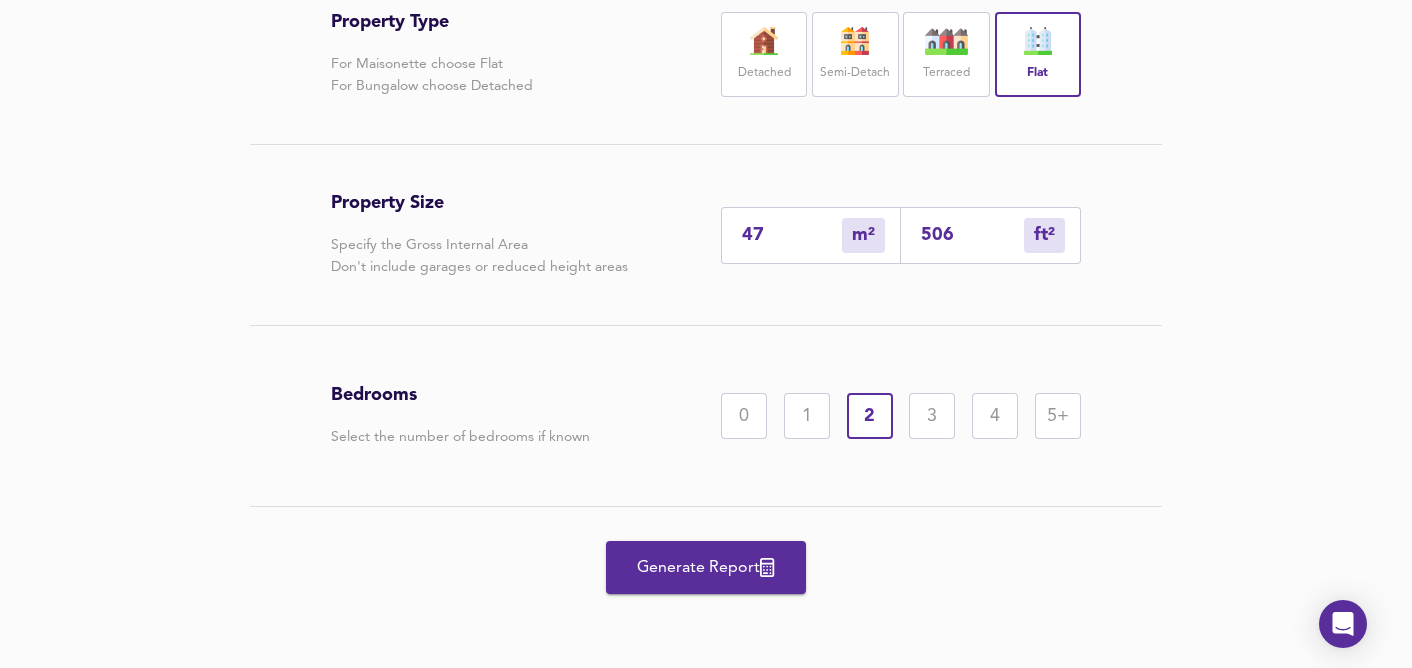 click on "Generate Report" at bounding box center [706, 568] 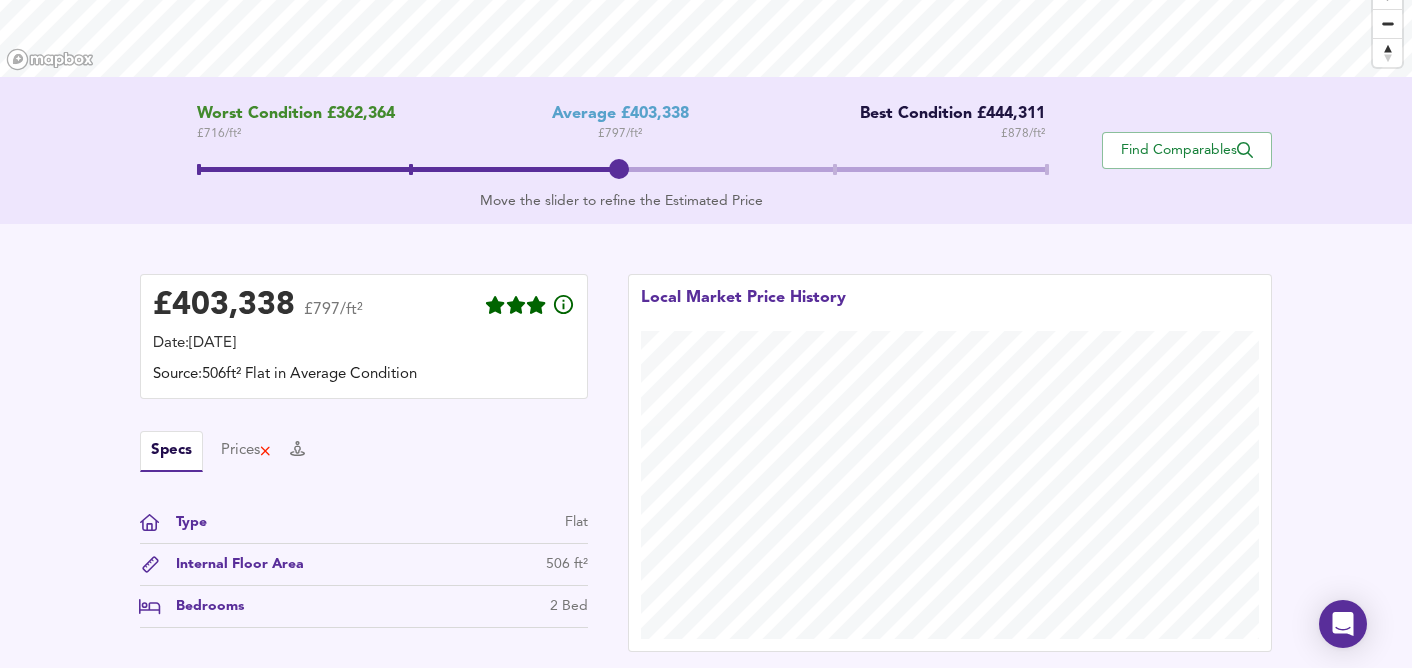 scroll, scrollTop: 0, scrollLeft: 0, axis: both 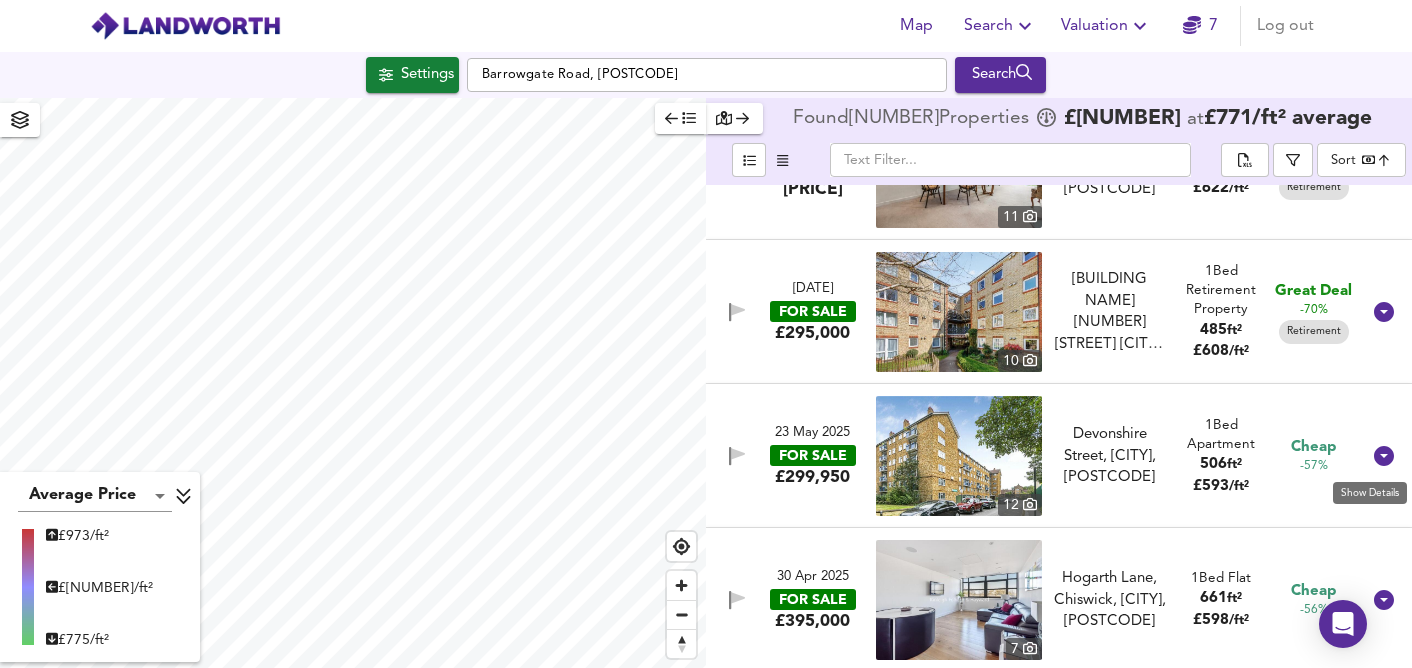 click 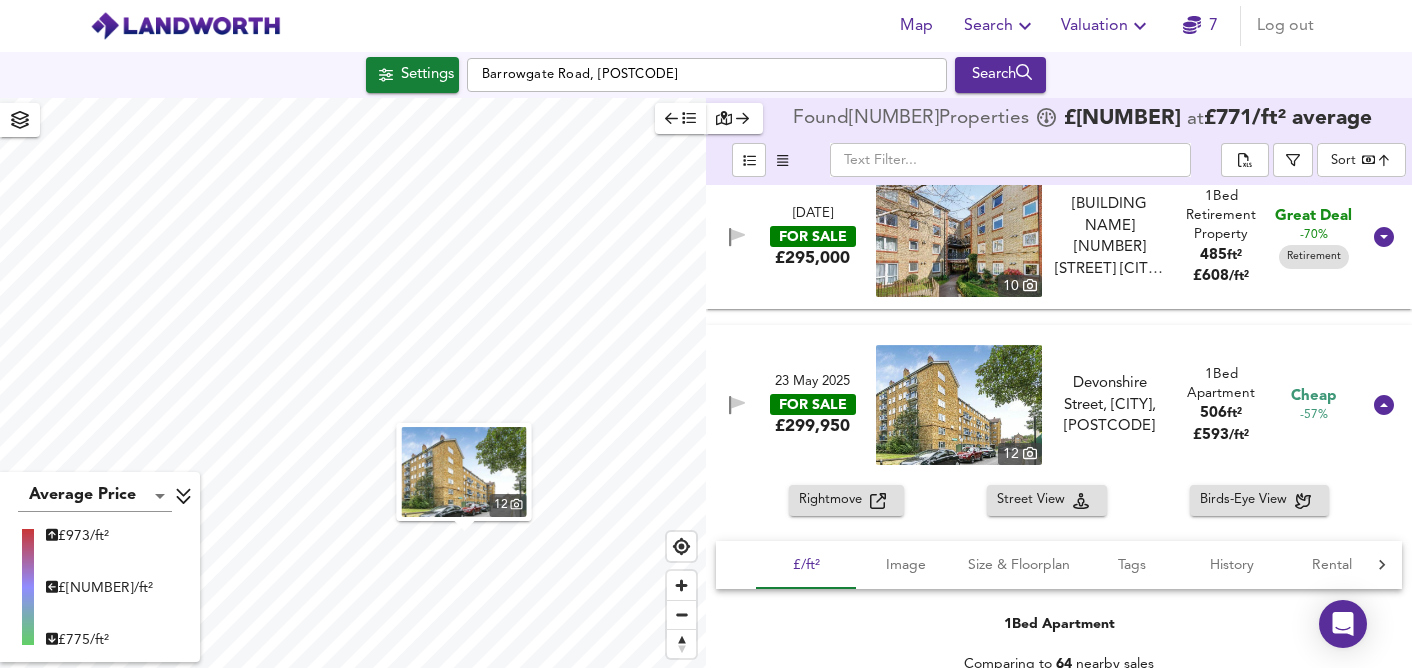 scroll, scrollTop: 459, scrollLeft: 0, axis: vertical 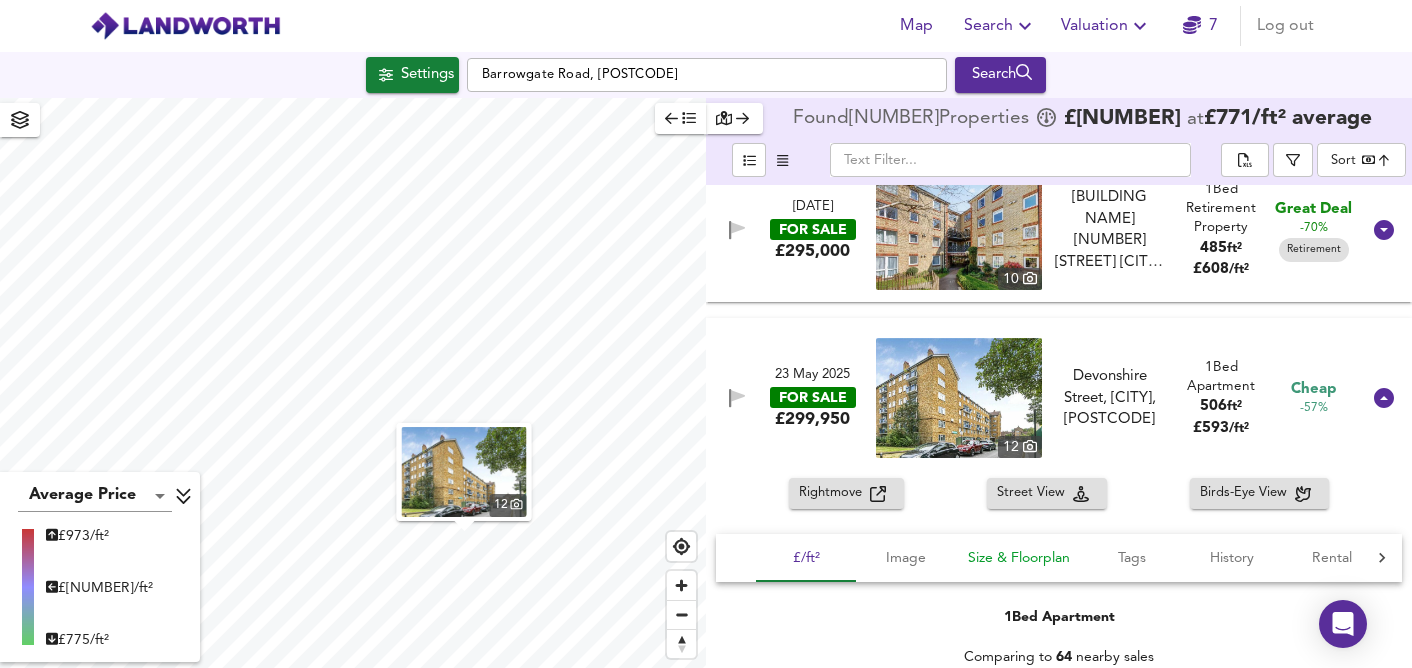 click on "Size & Floorplan" at bounding box center [1019, 558] 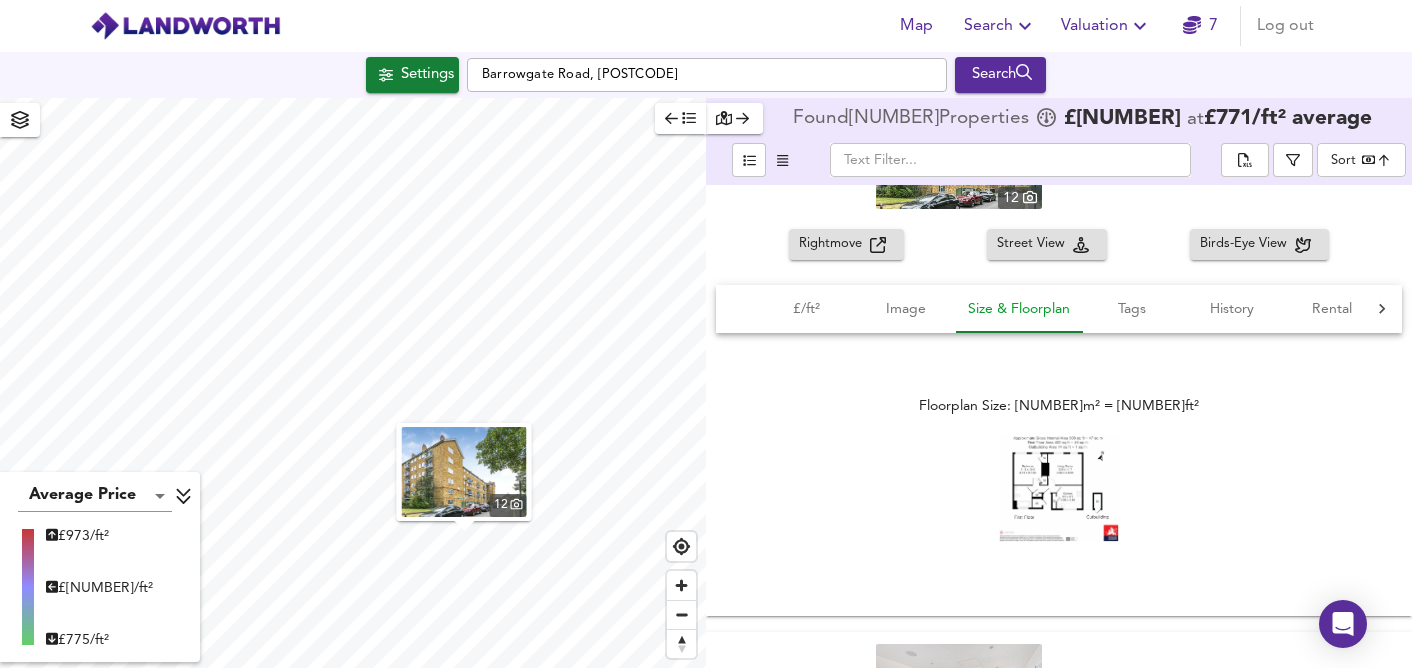 scroll, scrollTop: 709, scrollLeft: 0, axis: vertical 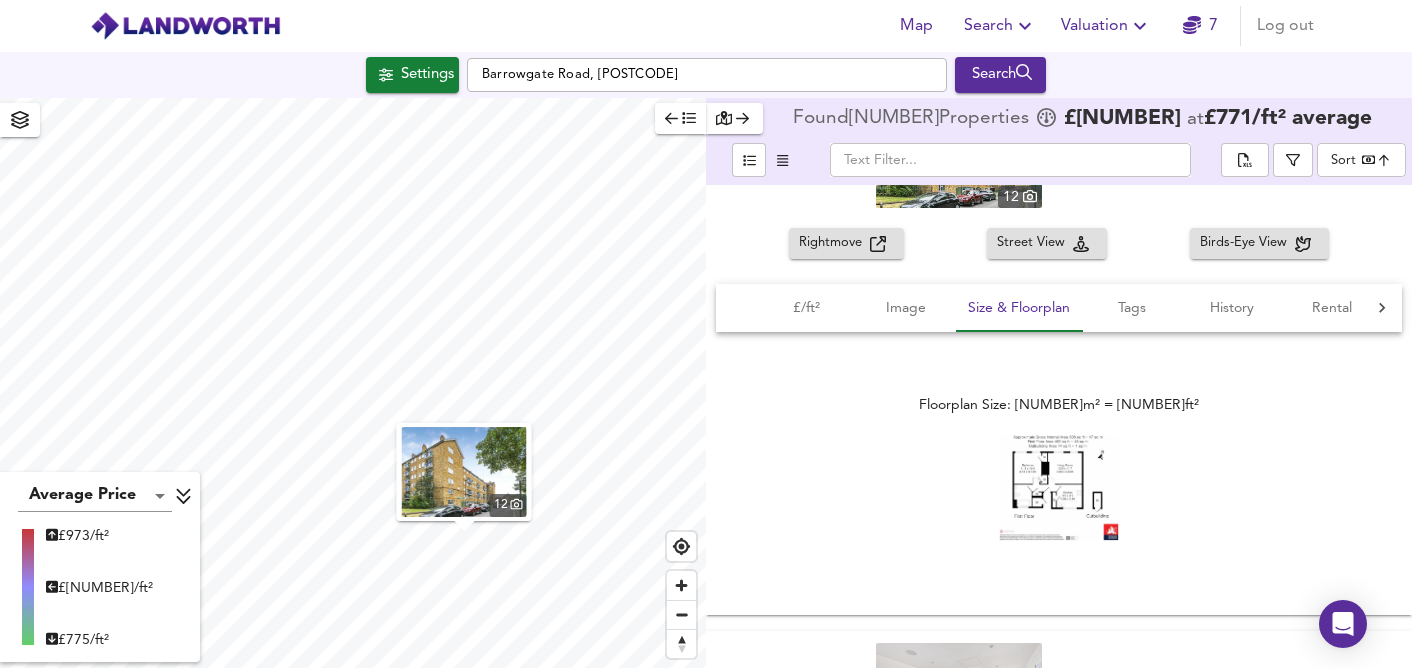 click at bounding box center [1059, 487] 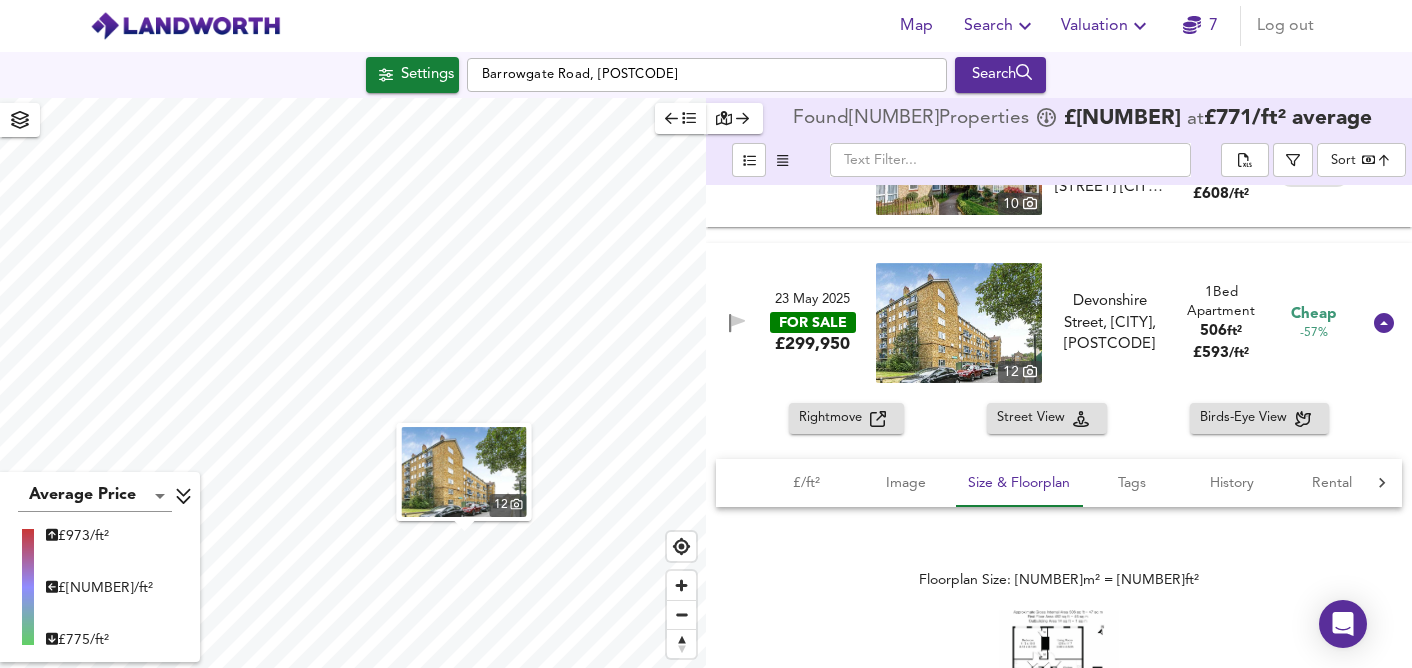 scroll, scrollTop: 529, scrollLeft: 0, axis: vertical 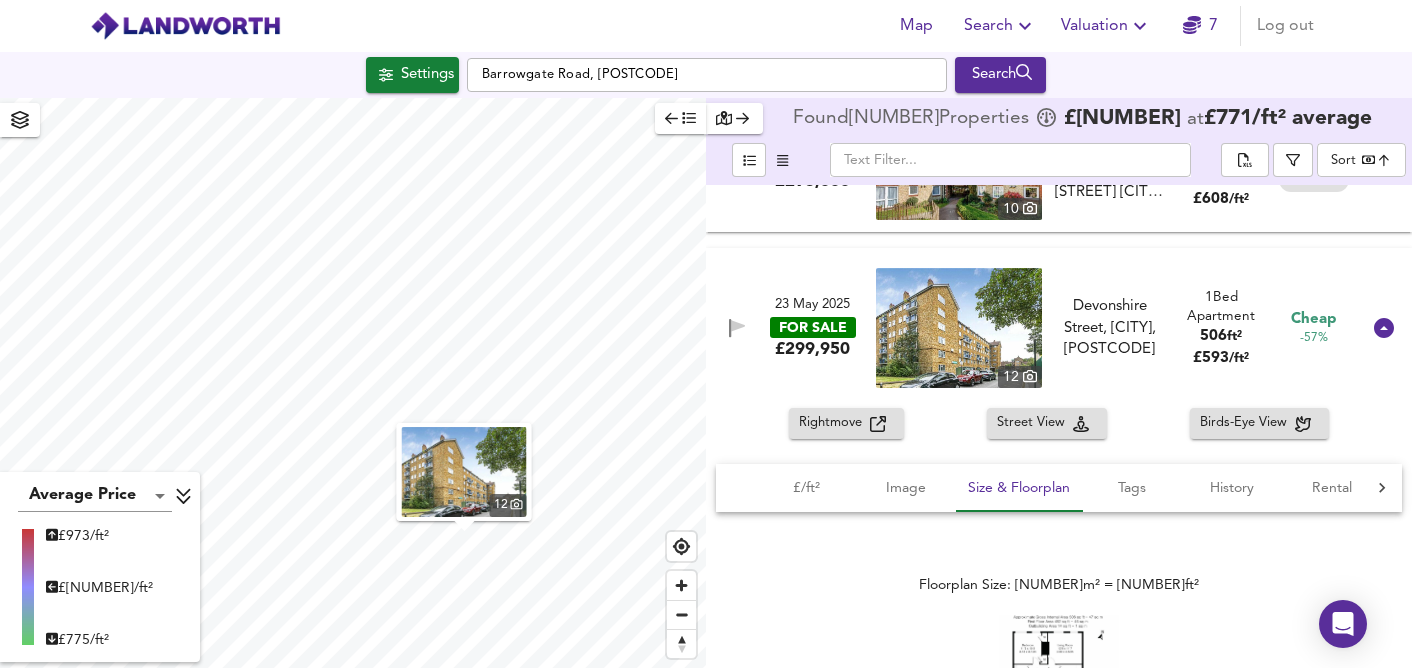 click at bounding box center (959, 328) 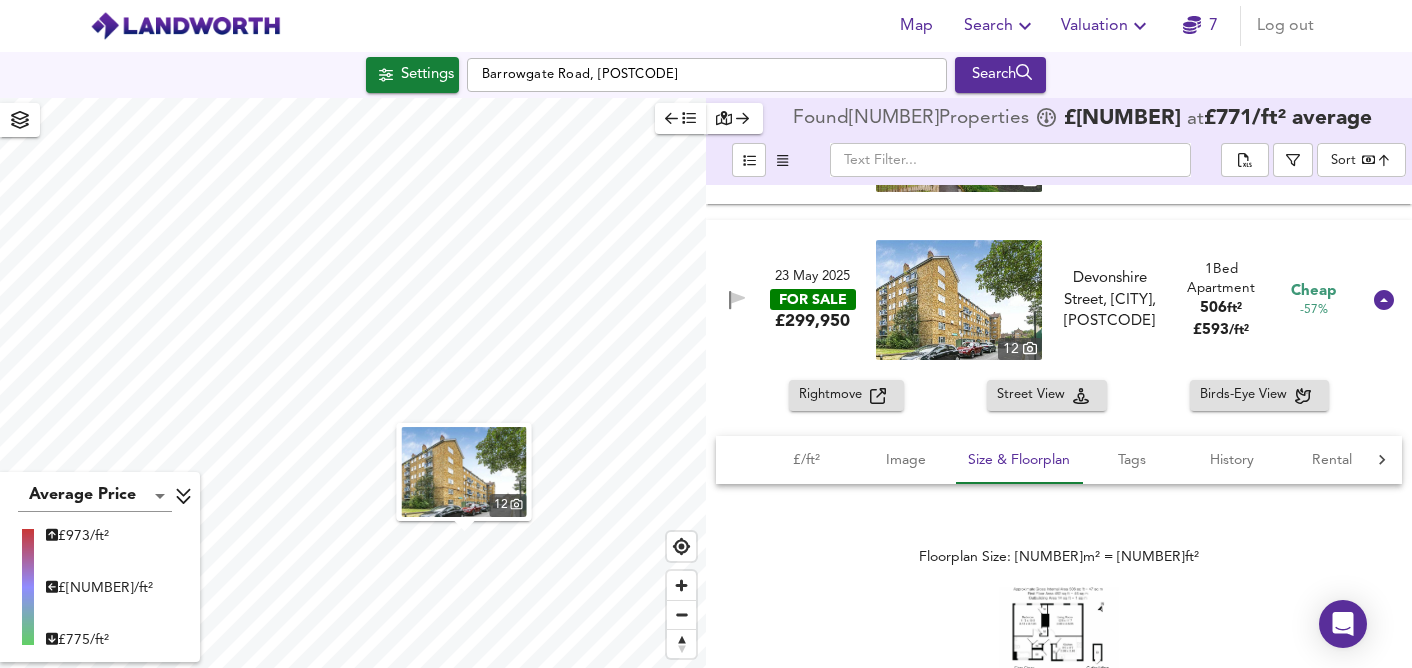 scroll, scrollTop: 554, scrollLeft: 0, axis: vertical 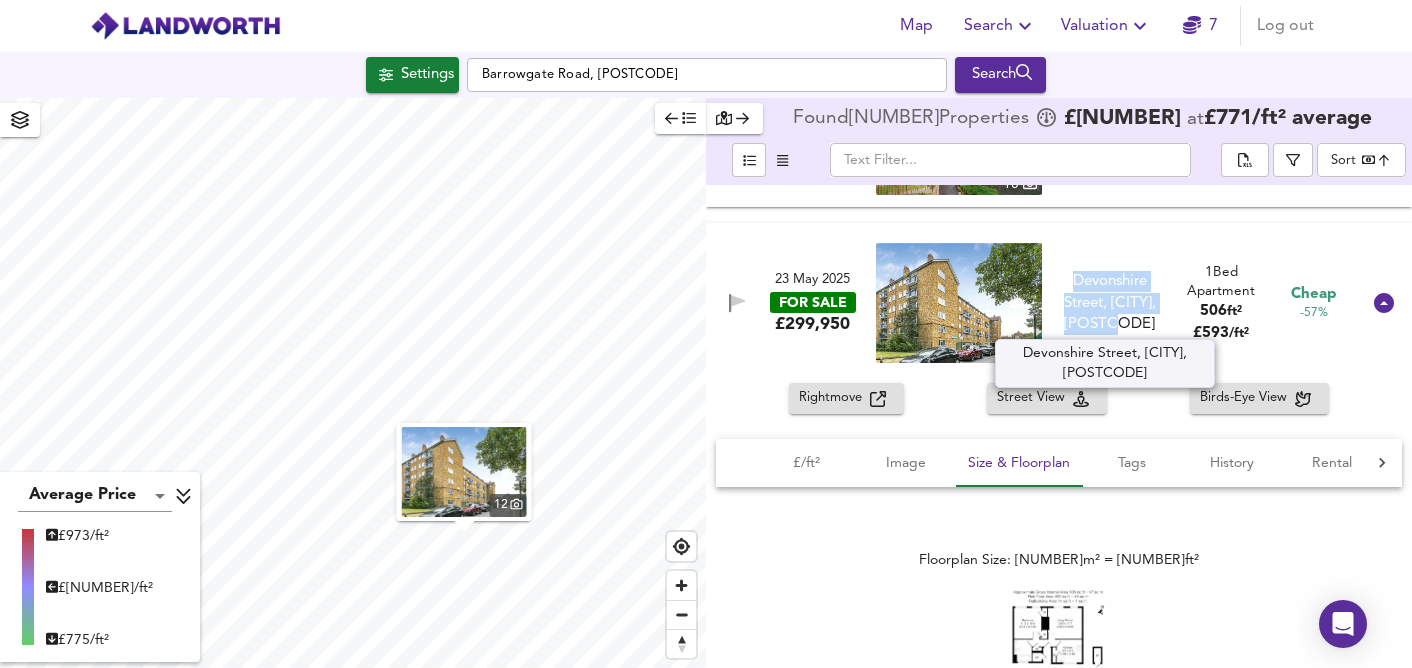 drag, startPoint x: 1132, startPoint y: 329, endPoint x: 1054, endPoint y: 279, distance: 92.64988 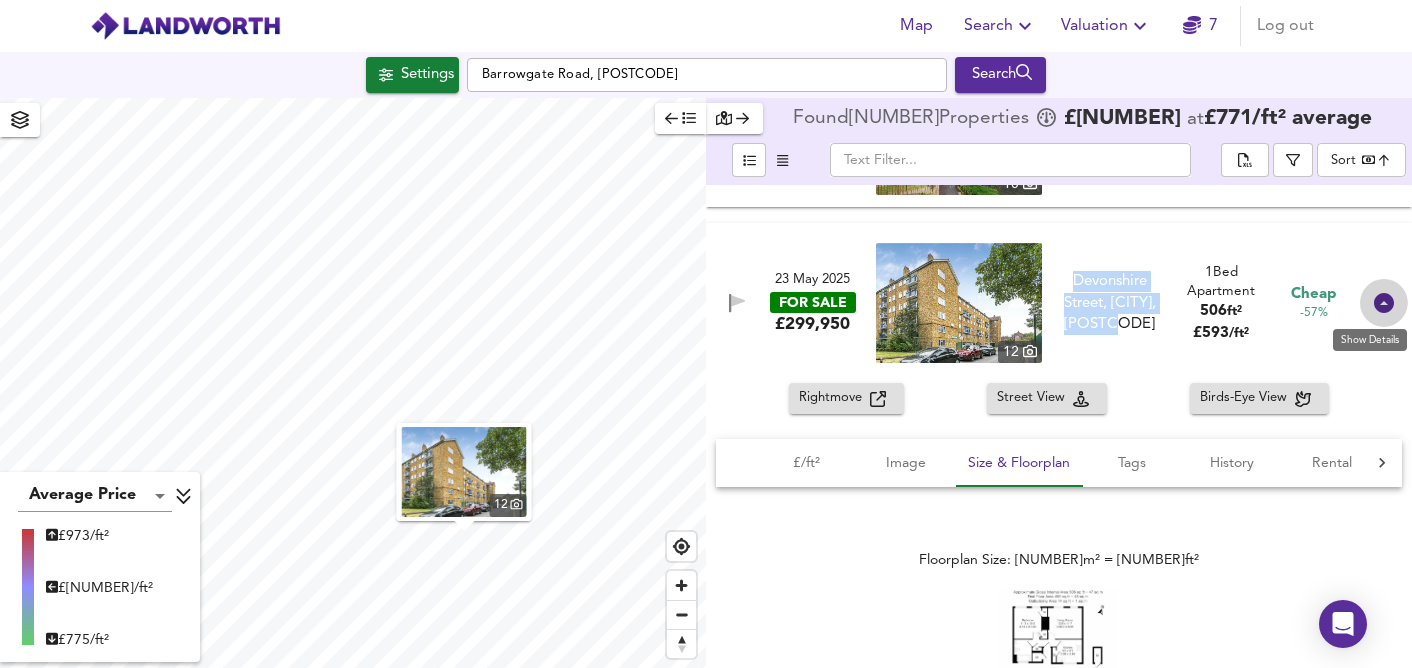 click 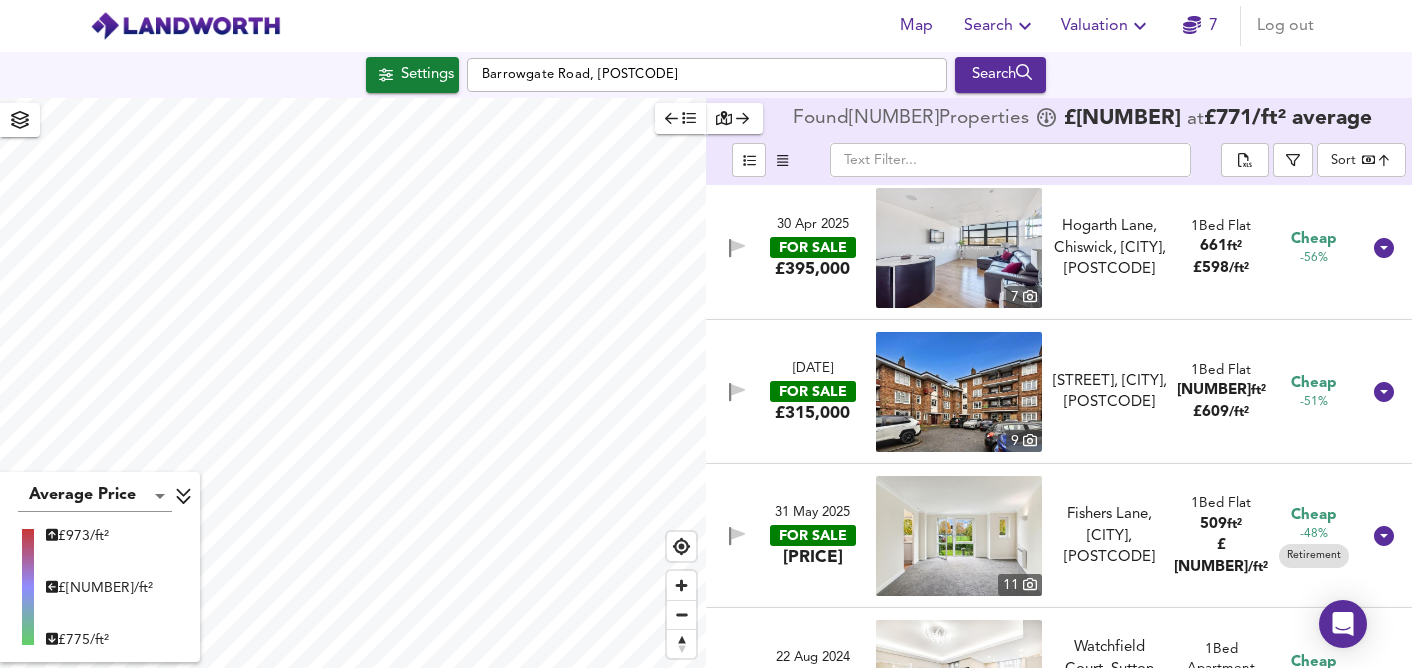 scroll, scrollTop: 730, scrollLeft: 0, axis: vertical 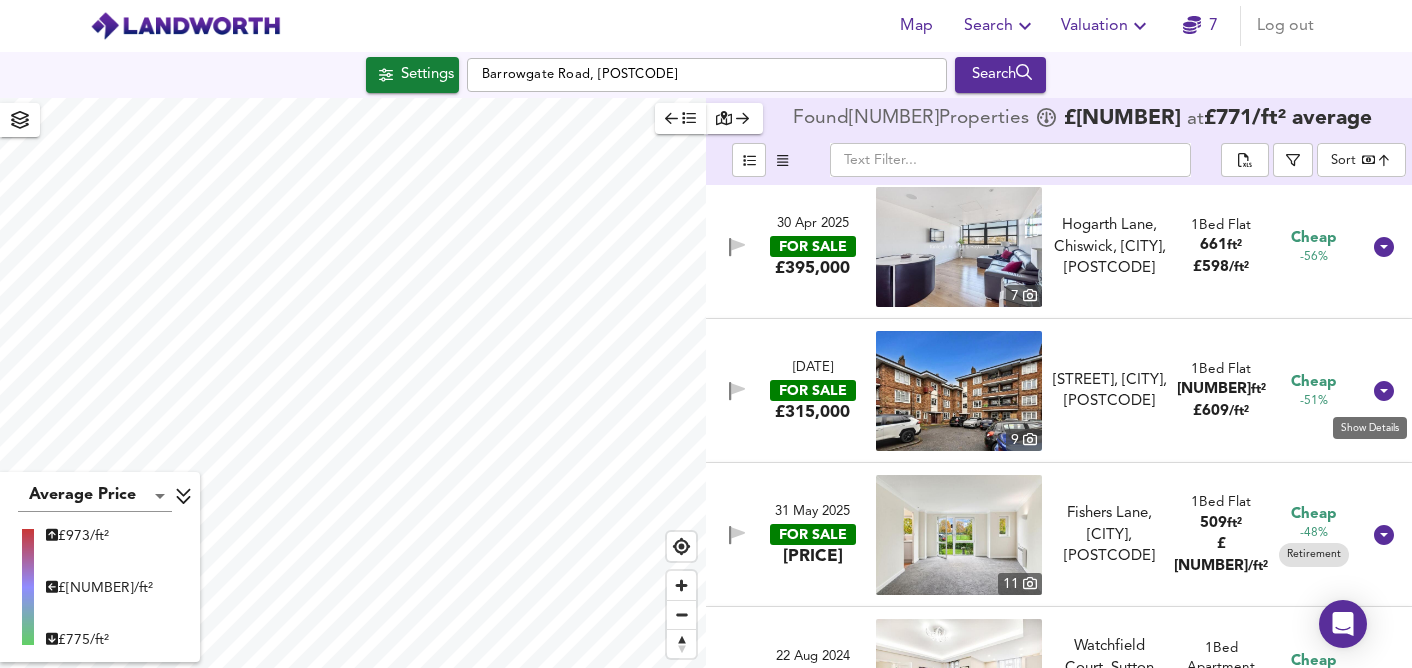 click 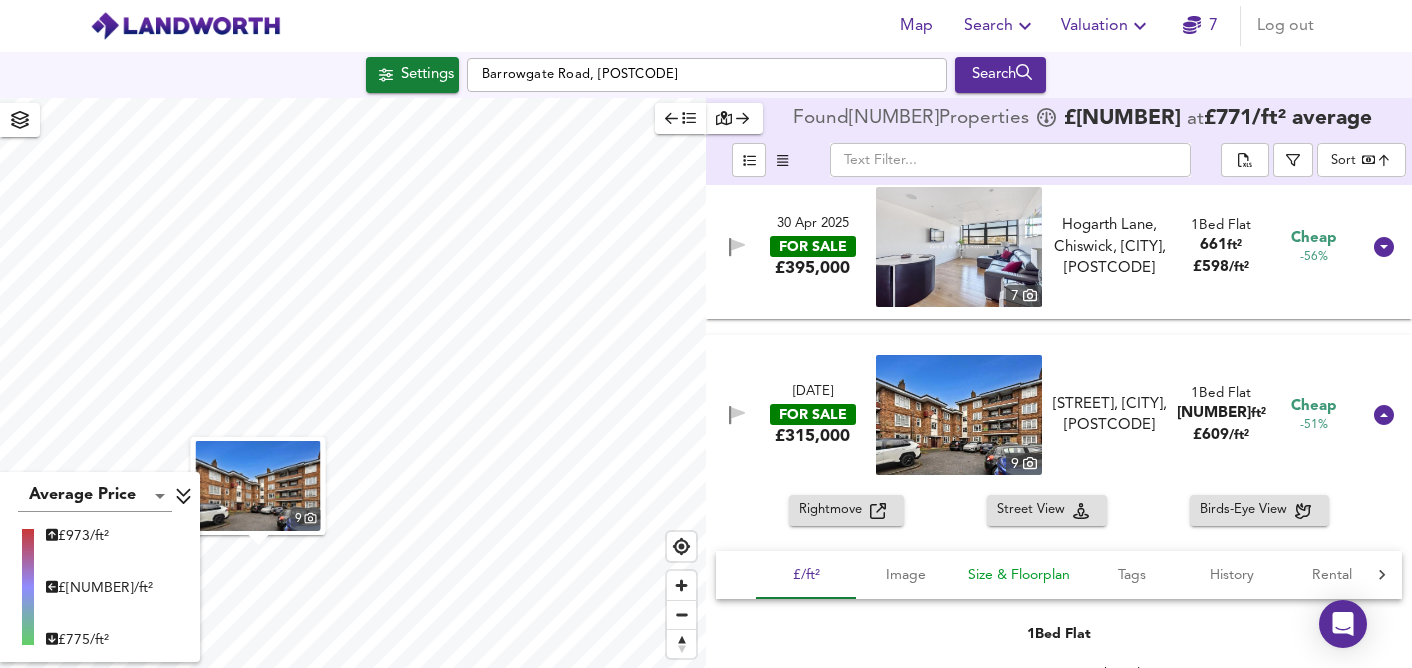 click on "Size & Floorplan" at bounding box center (1019, 575) 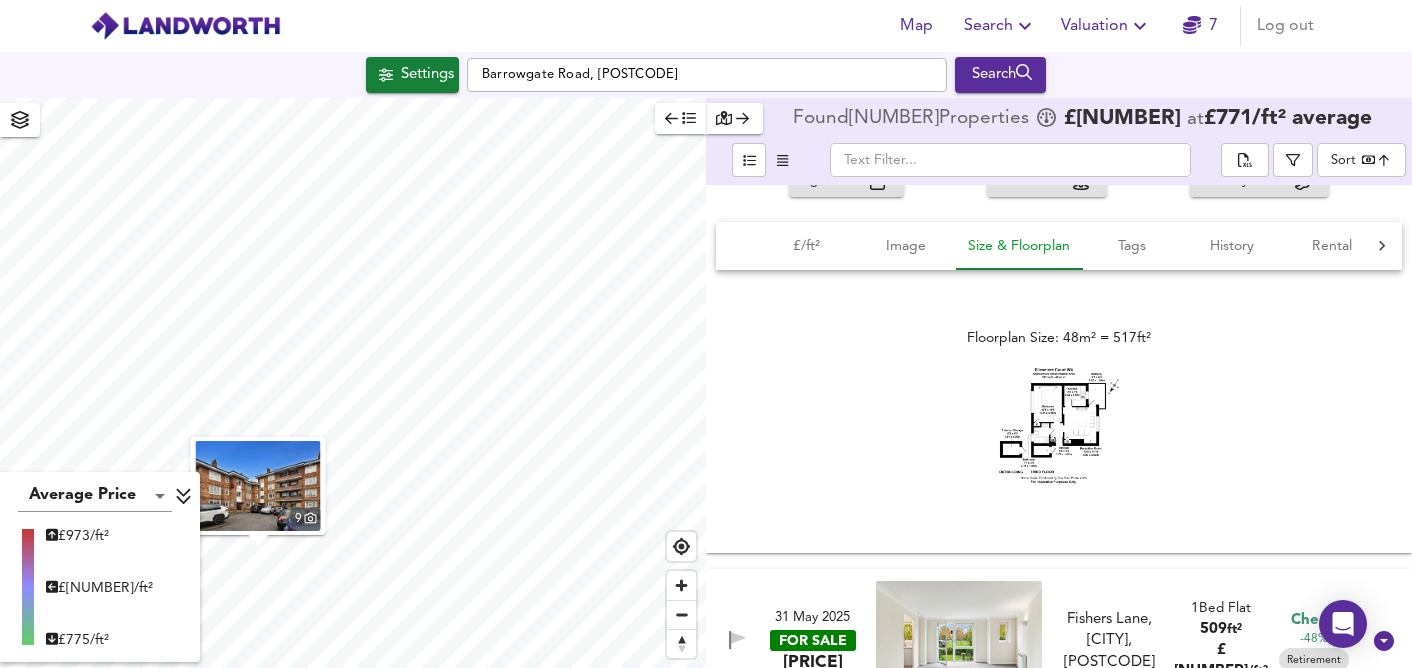 scroll, scrollTop: 1070, scrollLeft: 0, axis: vertical 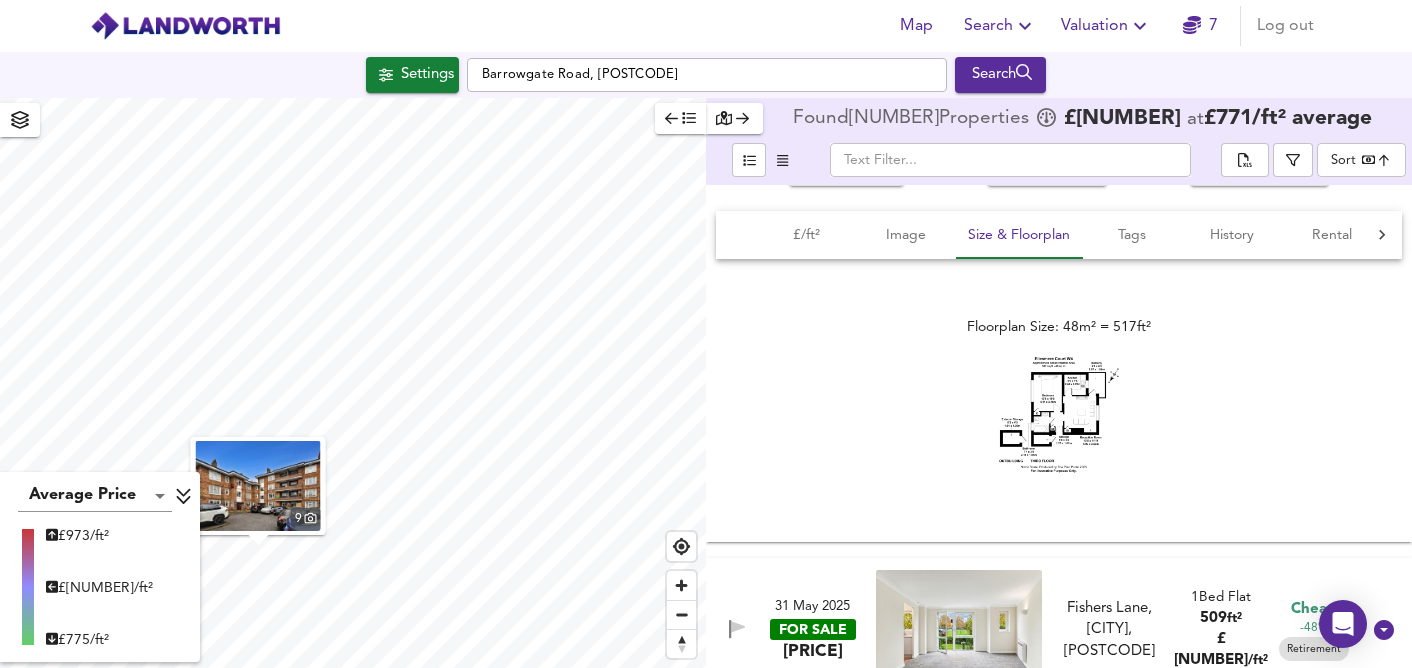 click at bounding box center [1059, 415] 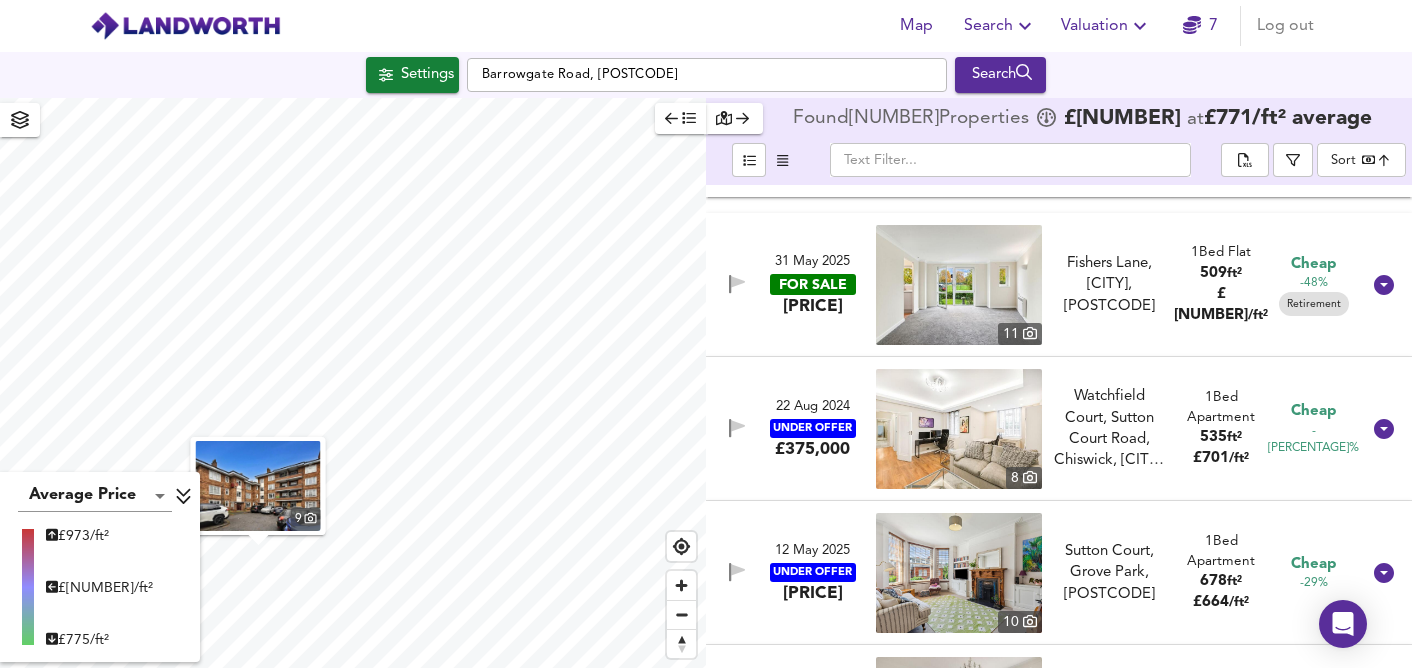 scroll, scrollTop: 1425, scrollLeft: 0, axis: vertical 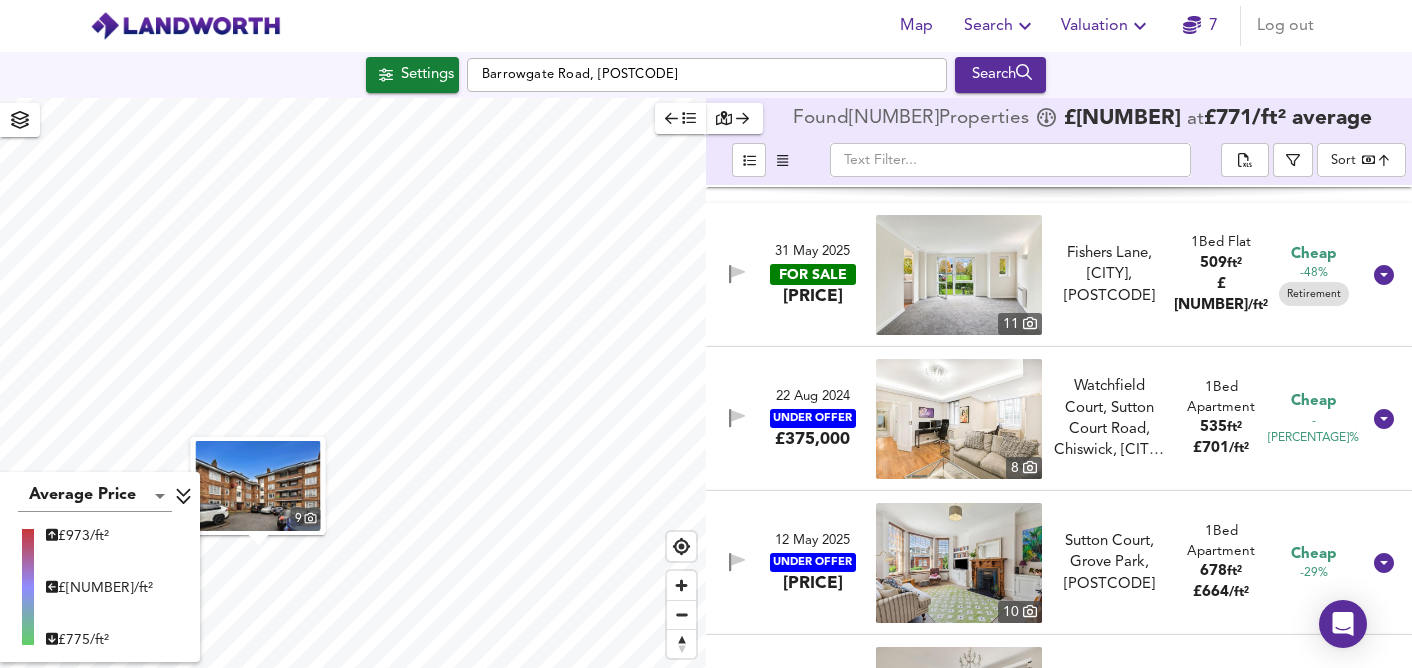 click at bounding box center [959, 419] 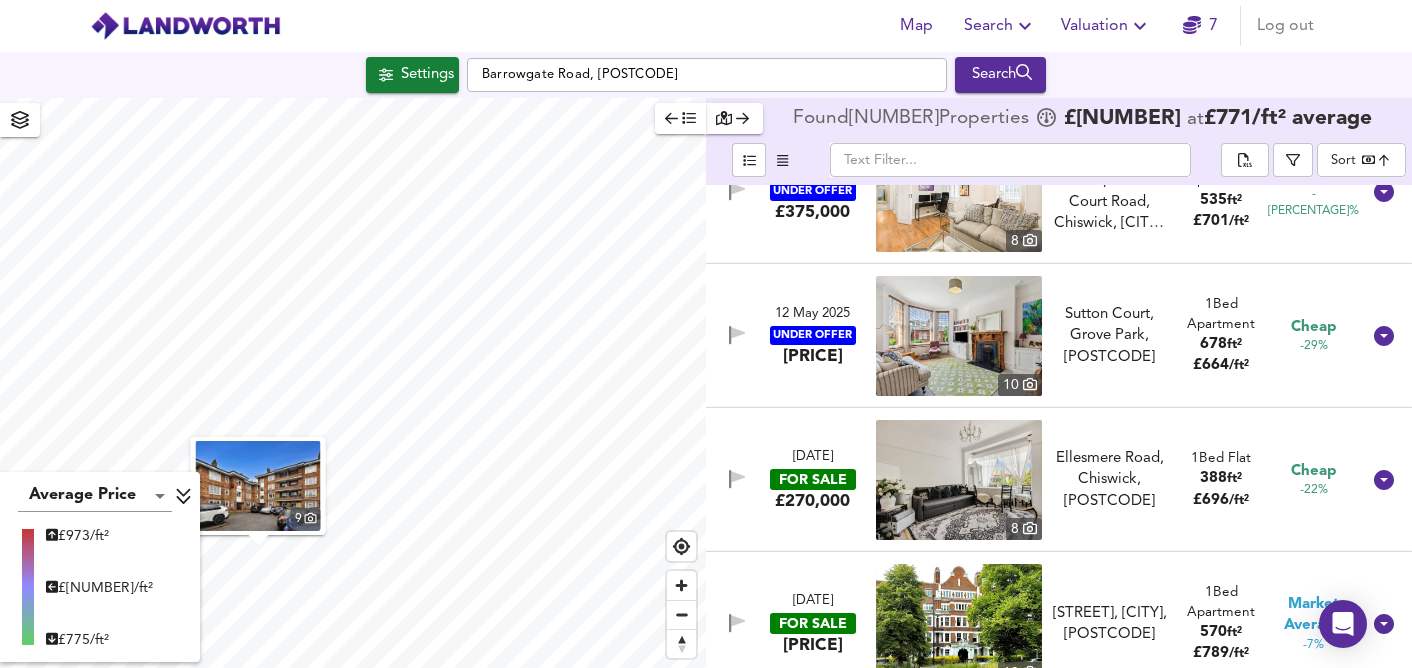 scroll, scrollTop: 1657, scrollLeft: 0, axis: vertical 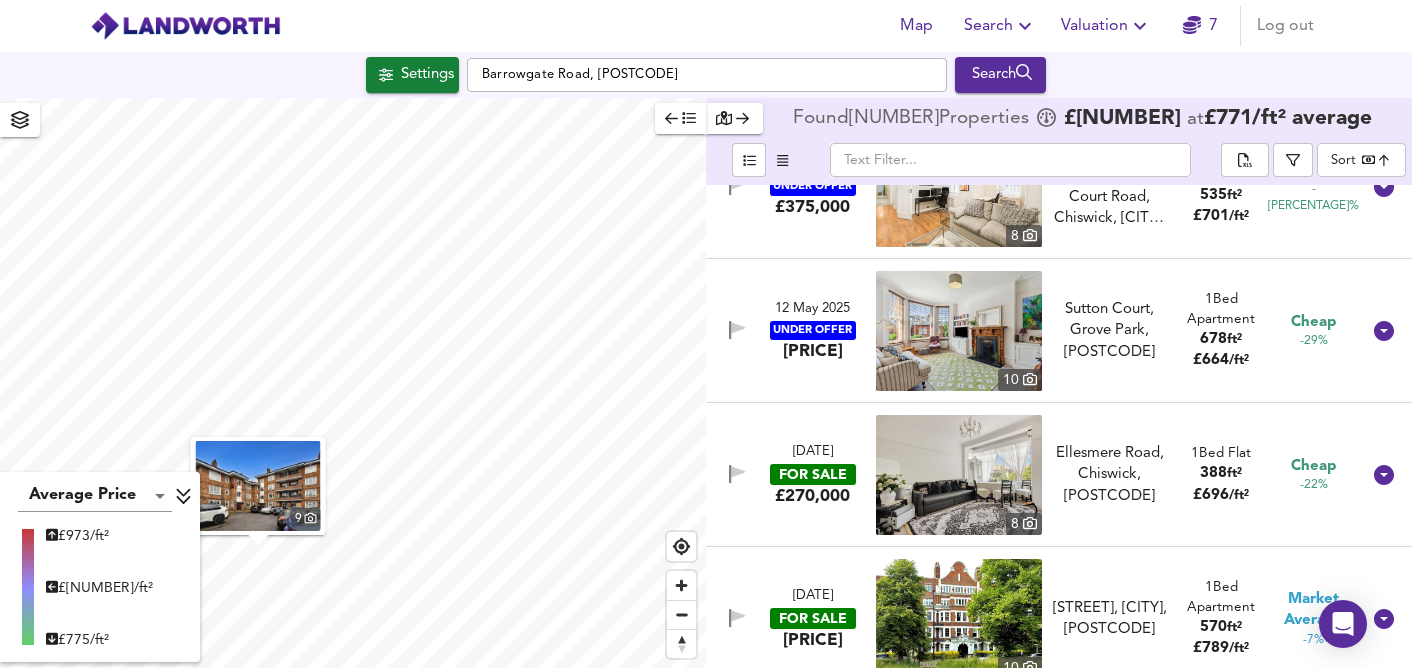 click at bounding box center (959, 331) 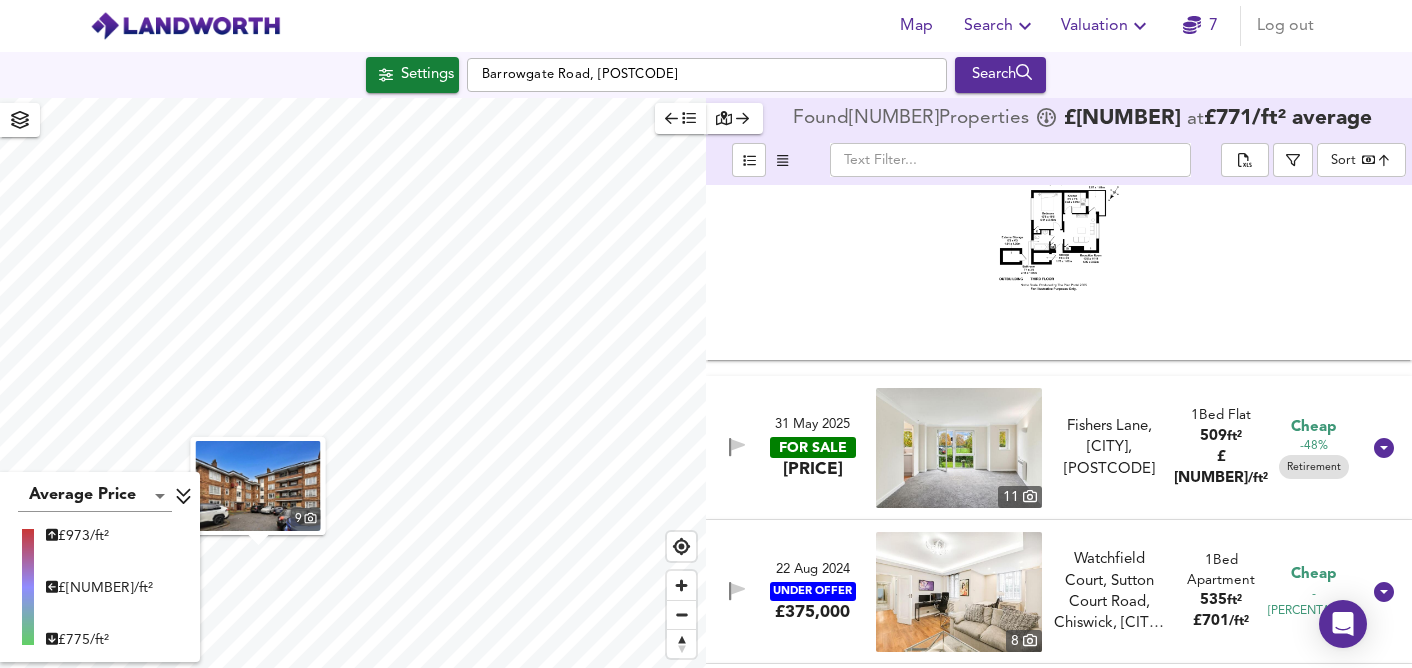 scroll, scrollTop: 1250, scrollLeft: 0, axis: vertical 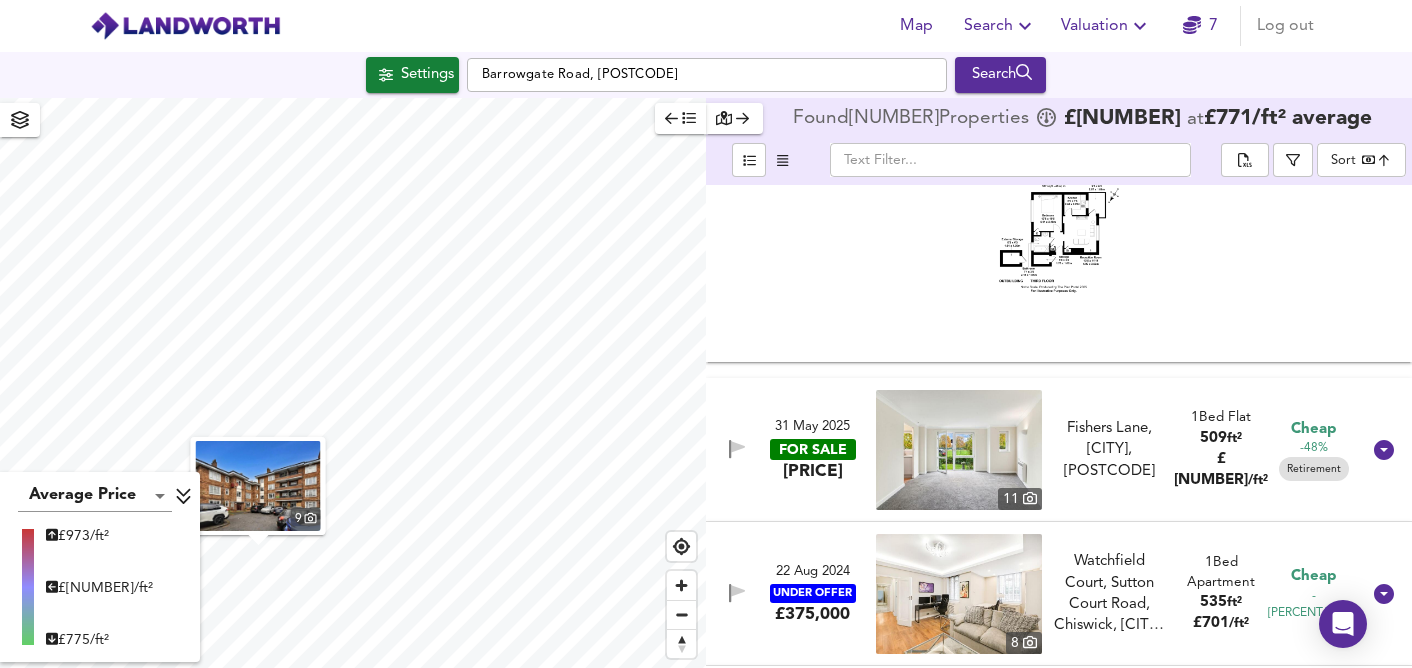 click at bounding box center [959, 450] 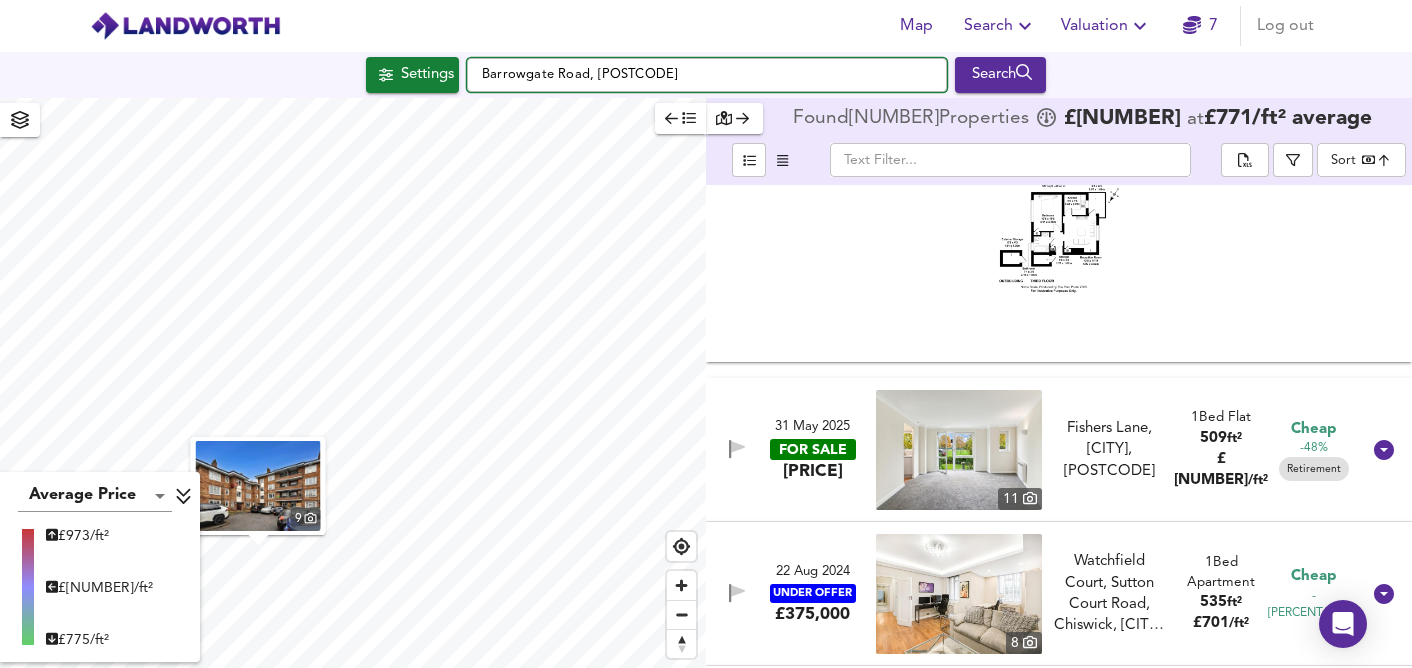 click on "Barrowgate Road, [POSTCODE]" at bounding box center [707, 75] 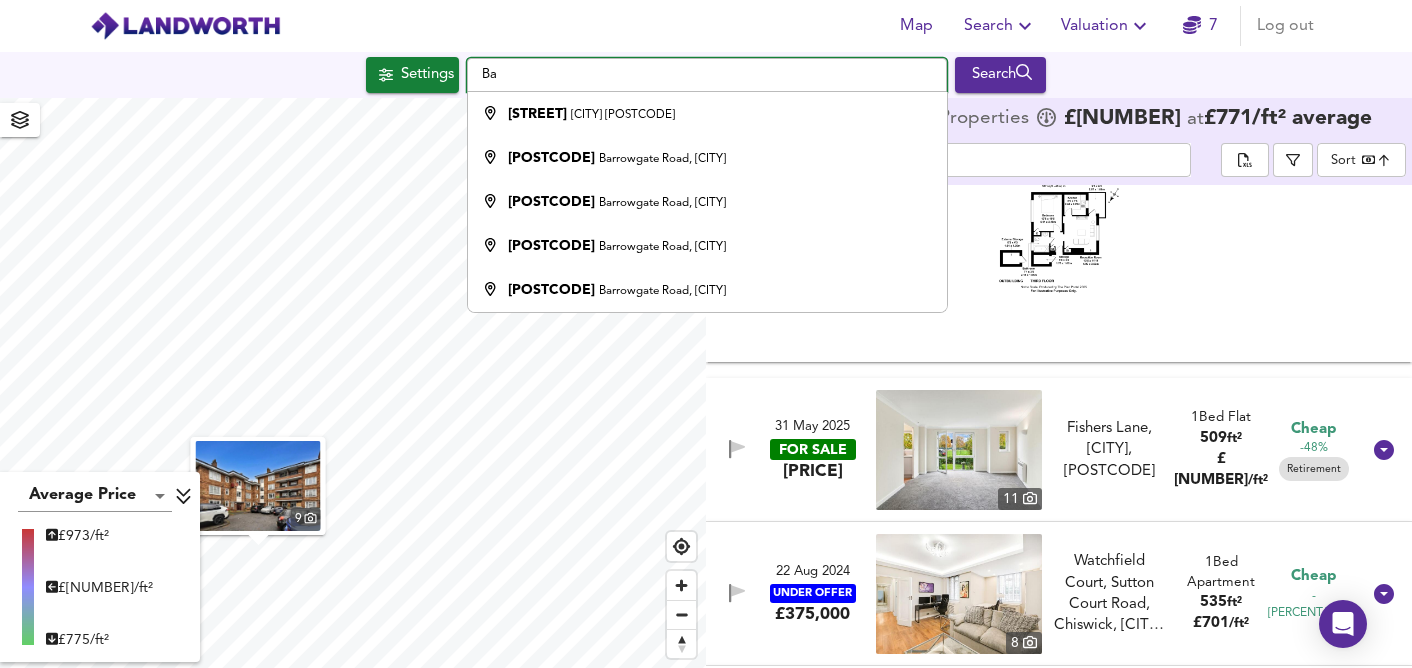 type on "B" 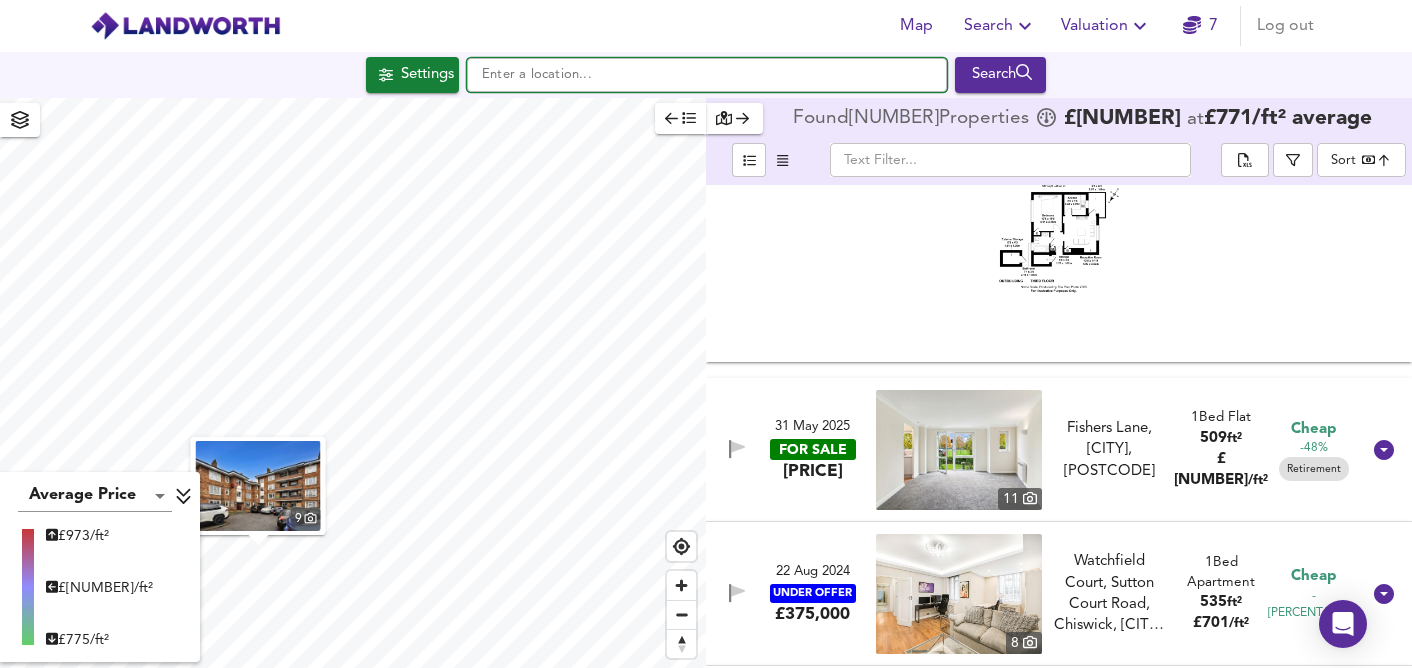 type 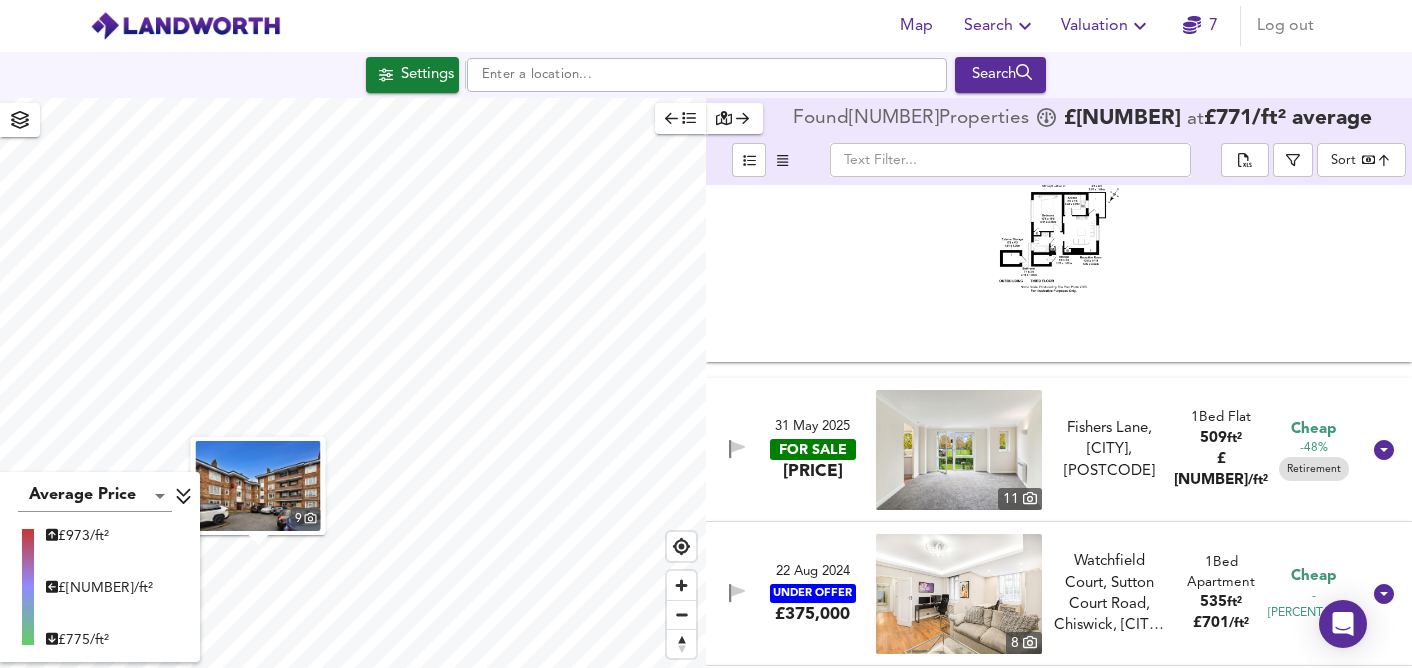 click 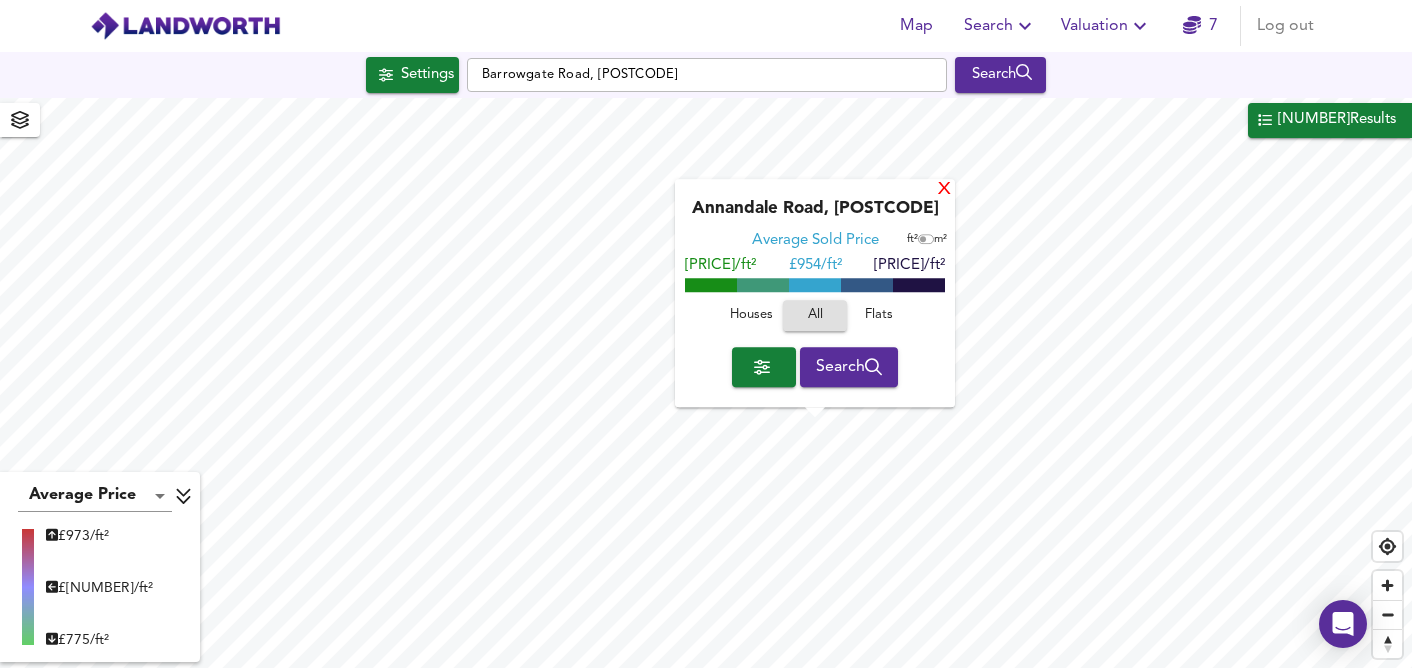 click on "X" at bounding box center [944, 190] 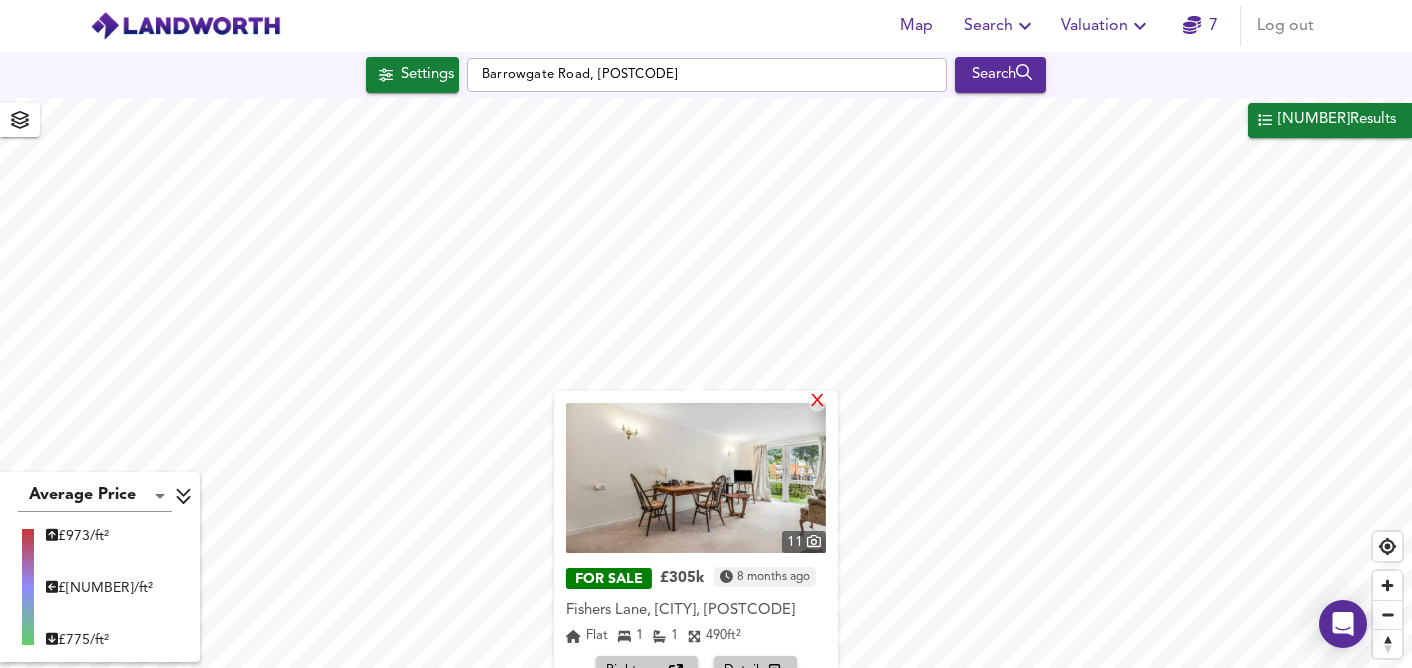click on "X" at bounding box center [817, 402] 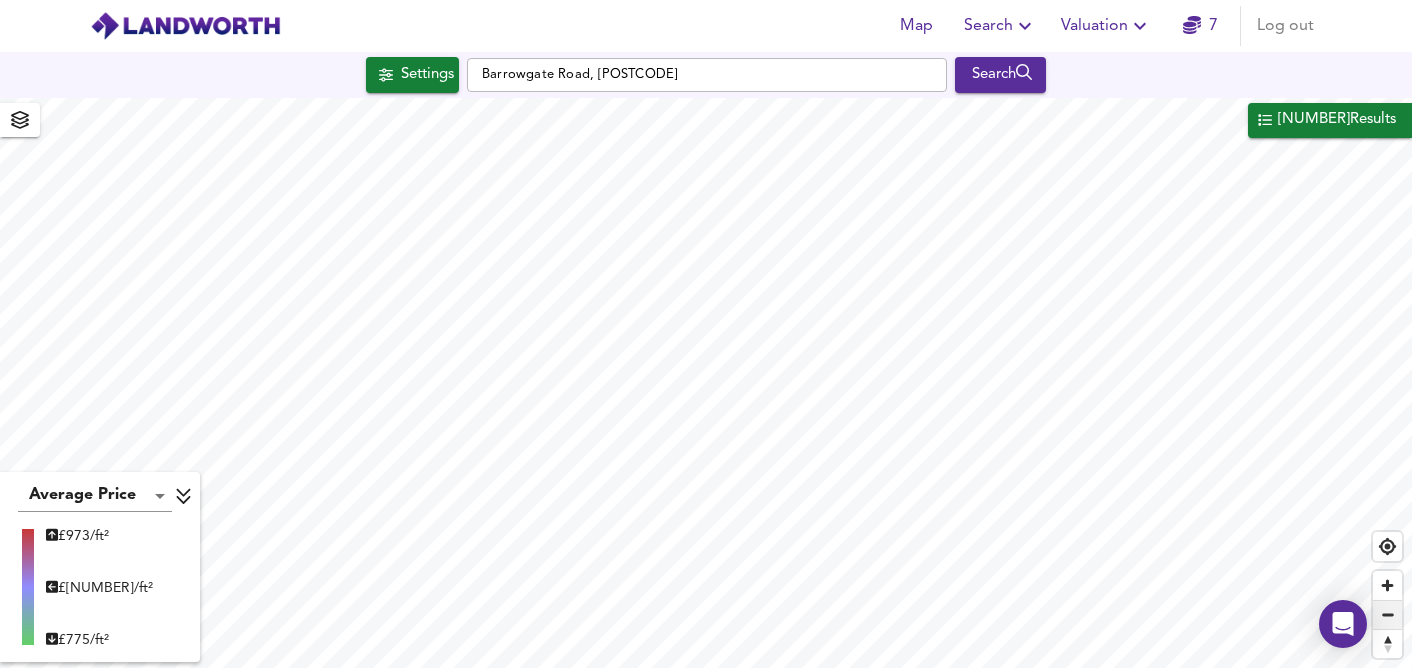 click at bounding box center [1387, 615] 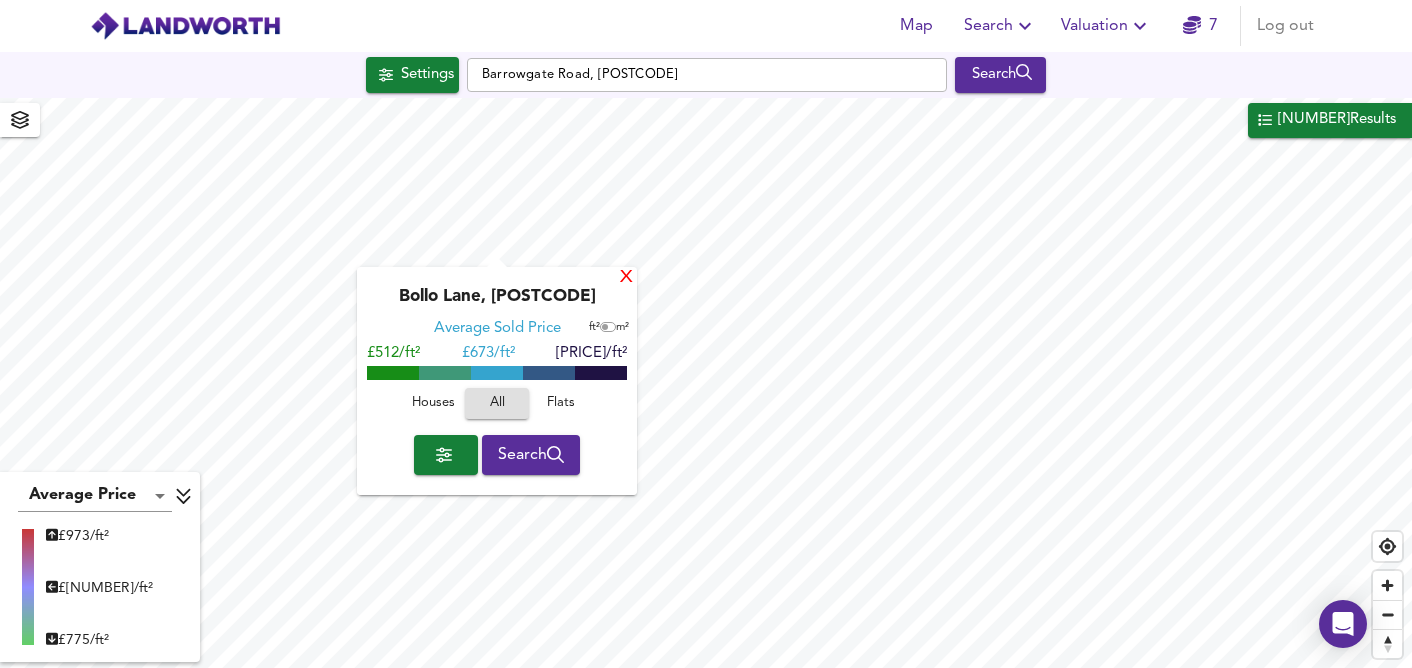 click on "X" at bounding box center [626, 278] 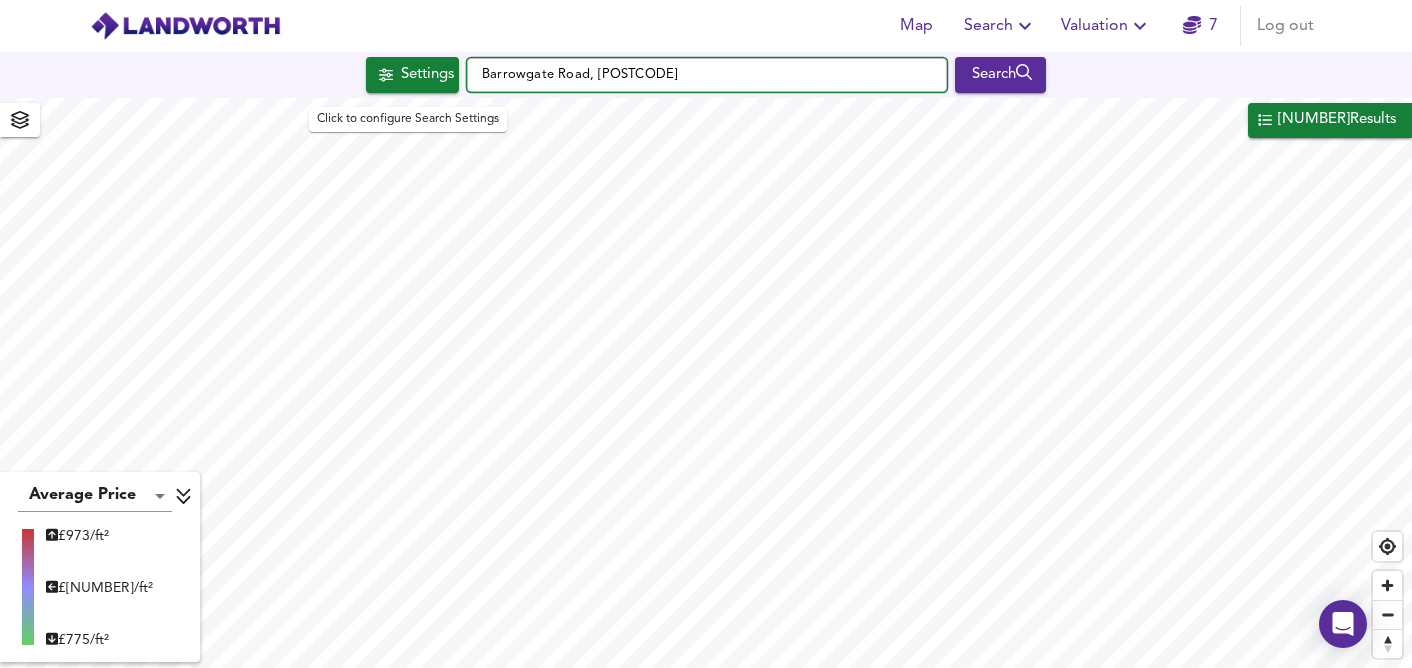 drag, startPoint x: 668, startPoint y: 69, endPoint x: 433, endPoint y: 67, distance: 235.00851 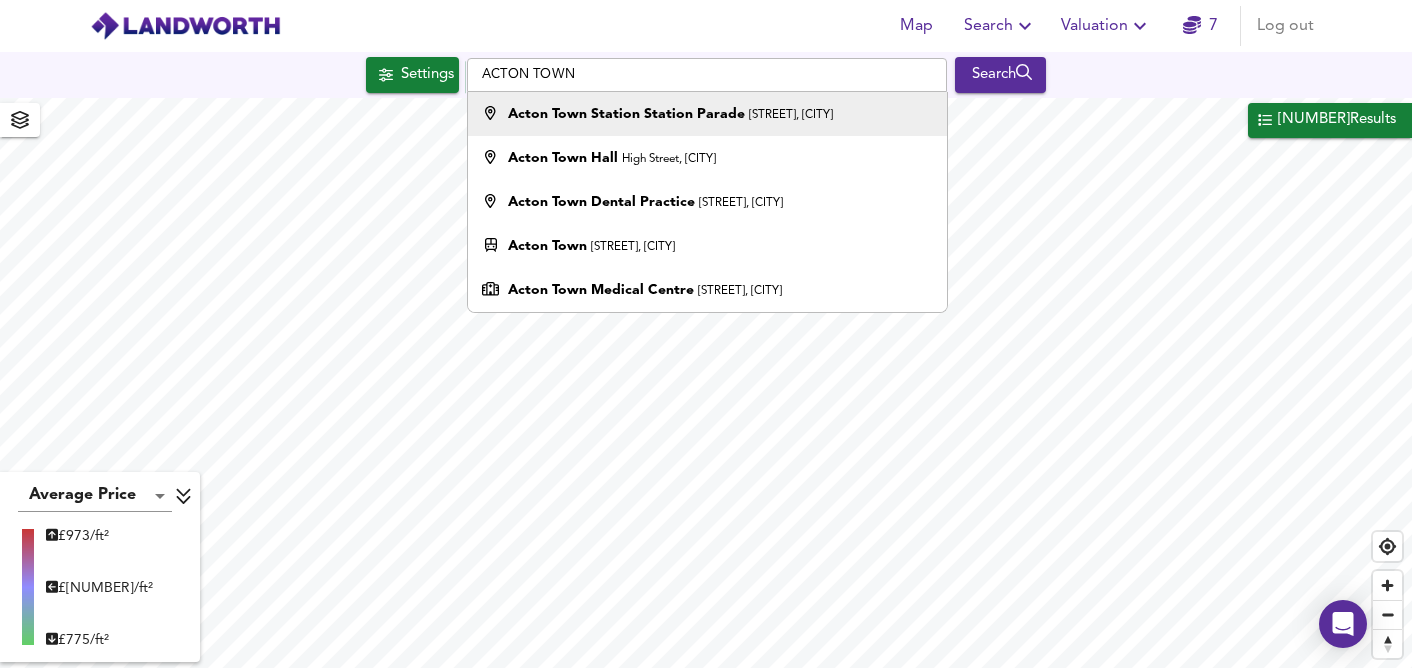 click on "Acton Town Station Station Parade" at bounding box center [626, 114] 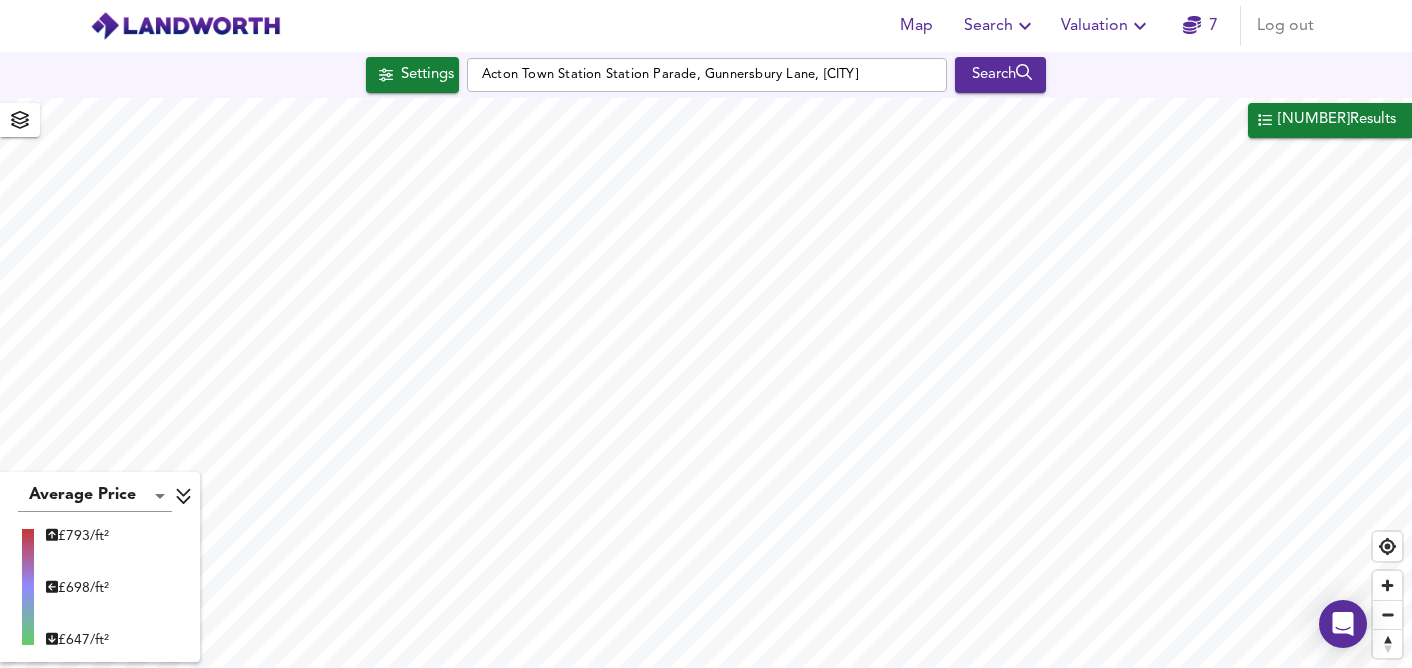checkbox on "false" 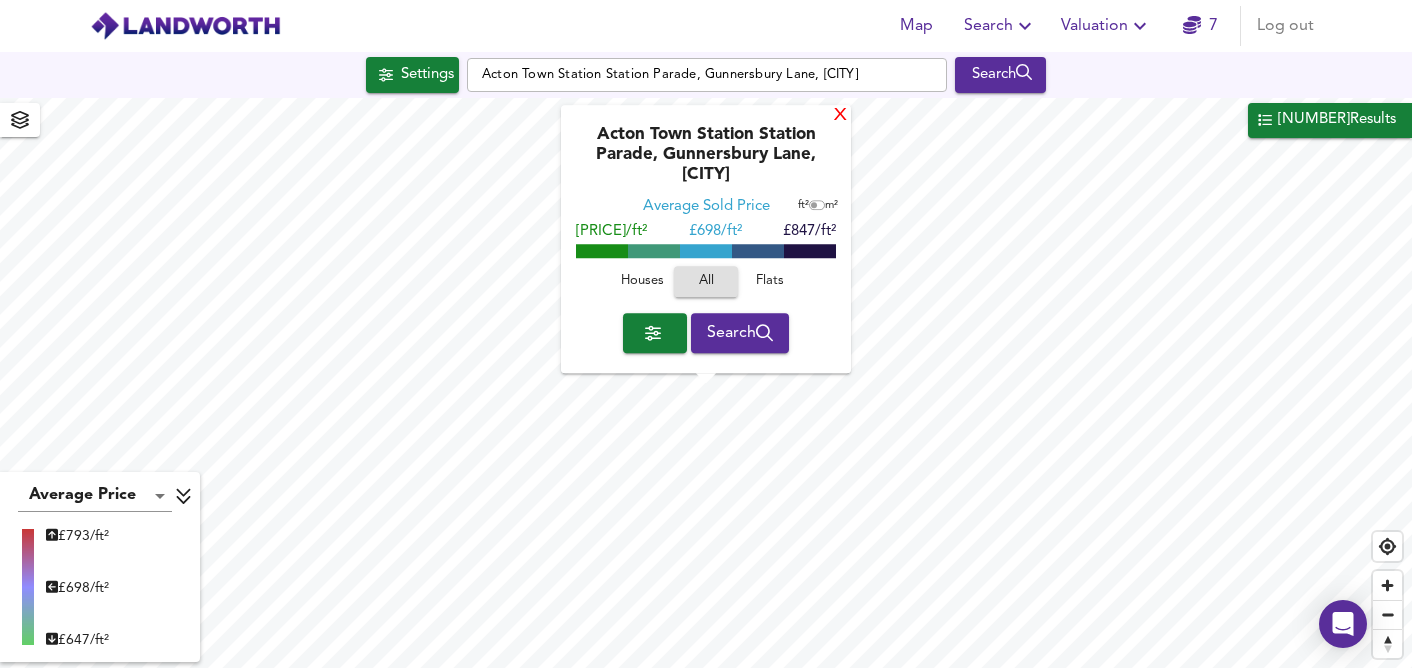 click on "X" at bounding box center [840, 116] 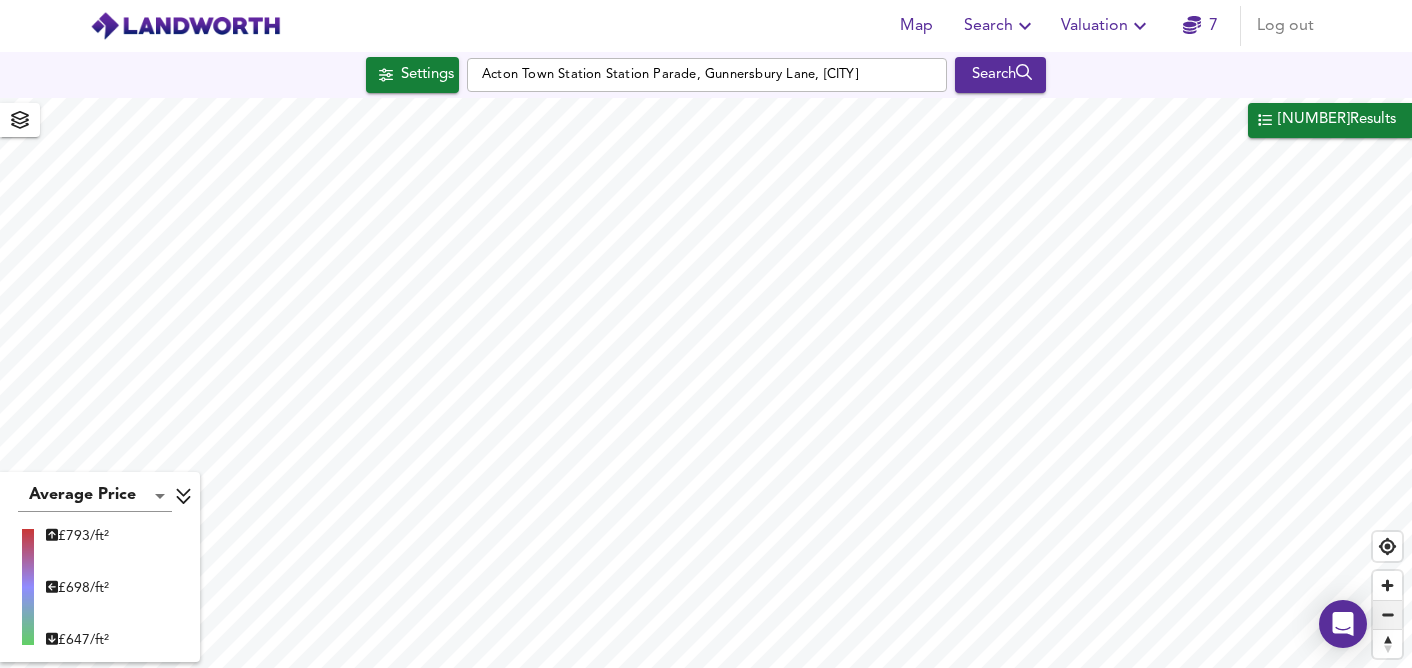 click at bounding box center [1387, 615] 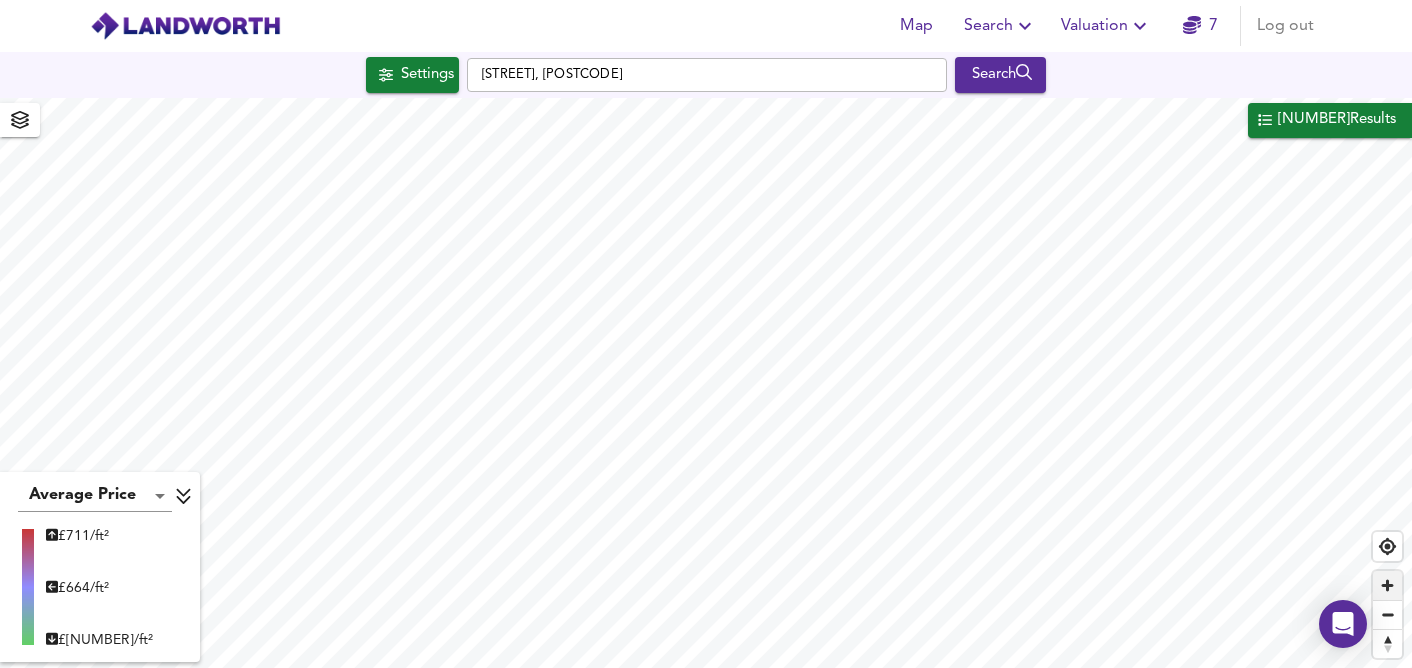 click at bounding box center [1387, 585] 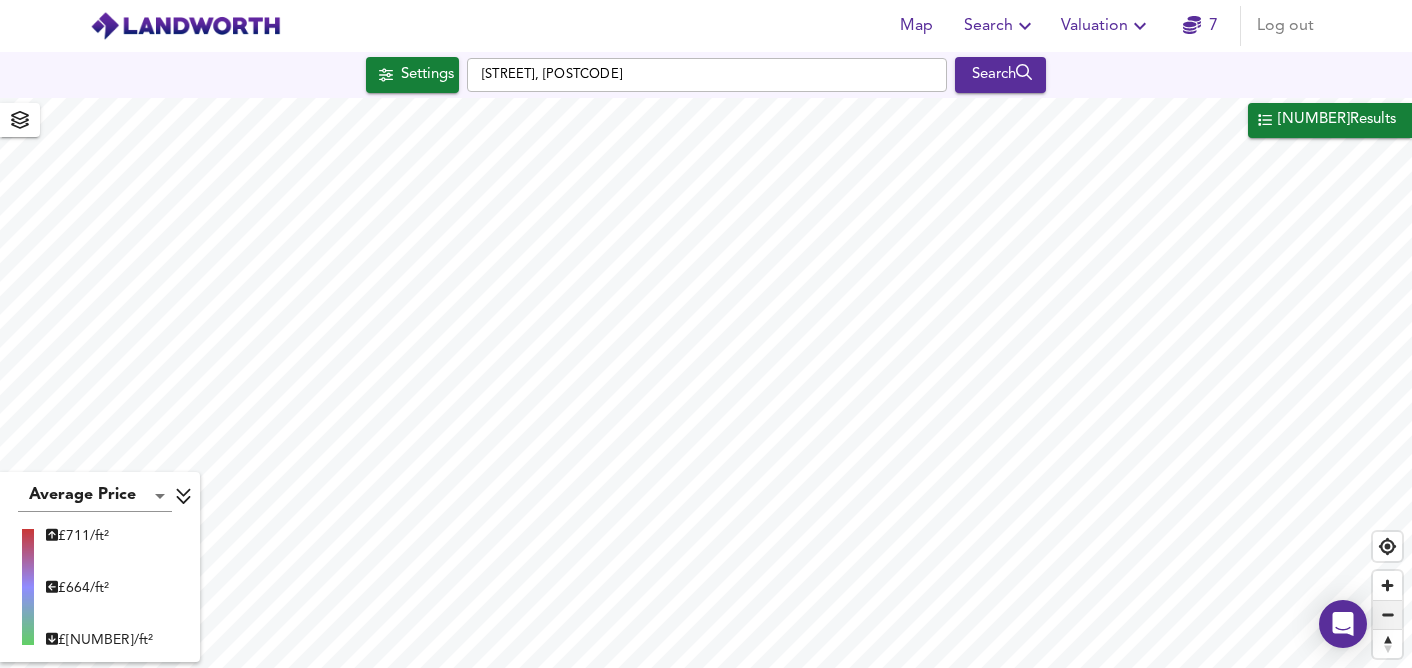 click at bounding box center (1387, 615) 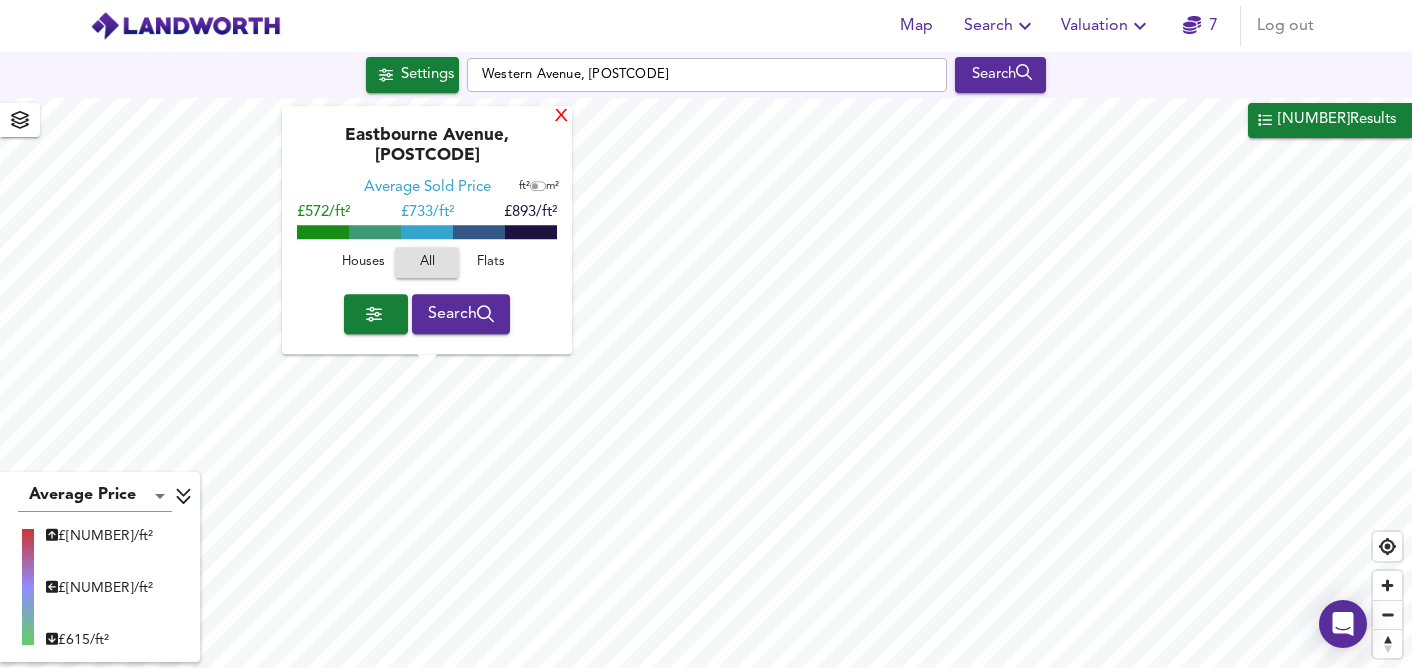 click on "X" at bounding box center [561, 117] 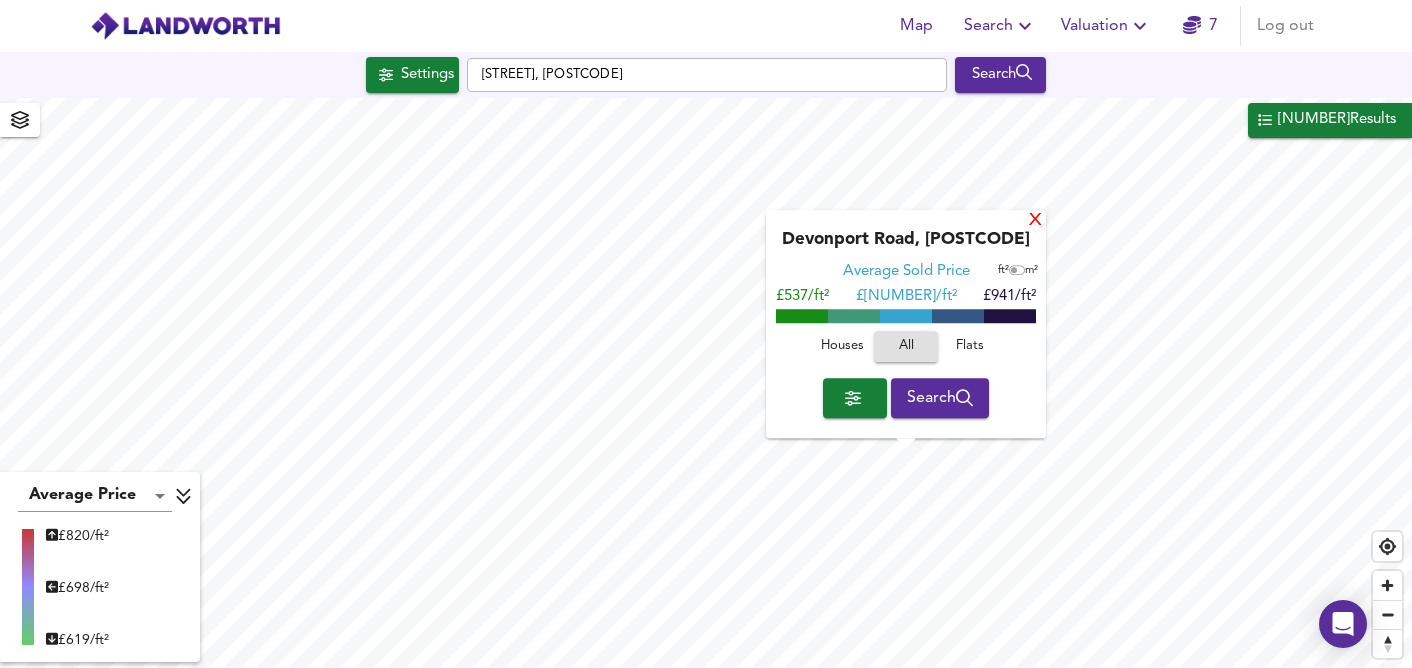 click on "X" at bounding box center (1035, 221) 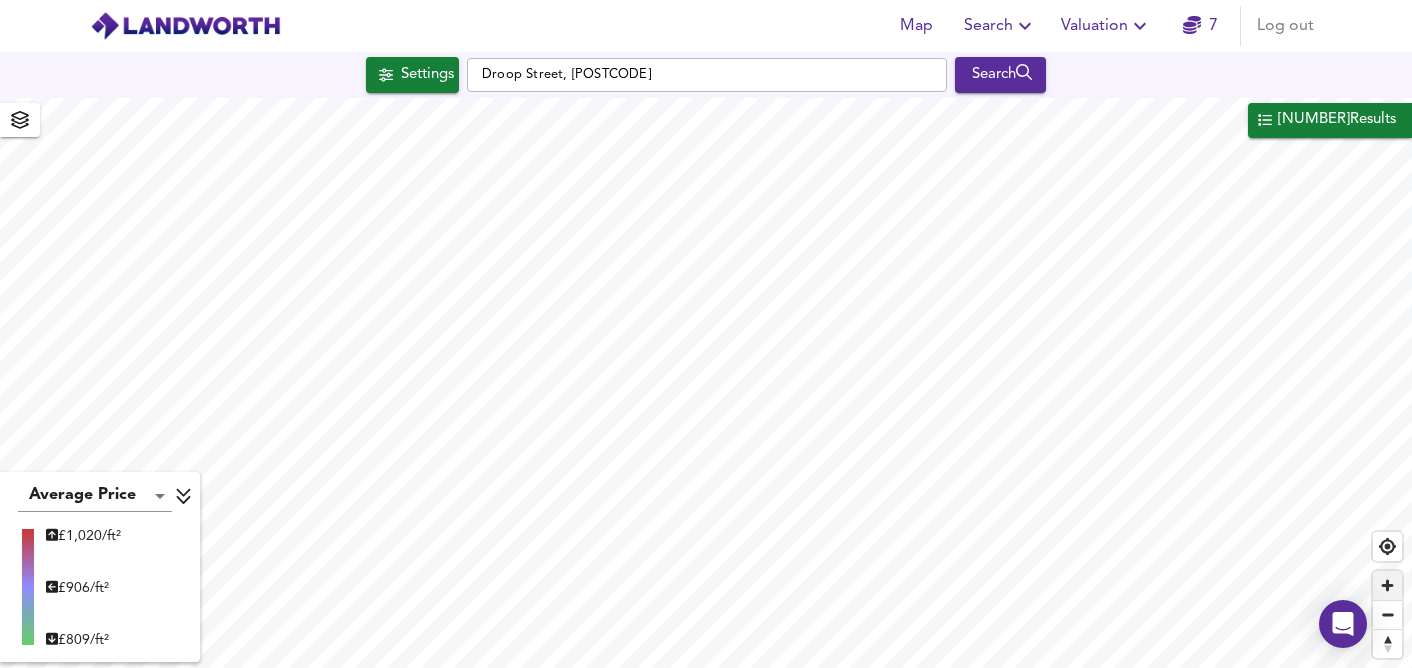 click at bounding box center [1387, 585] 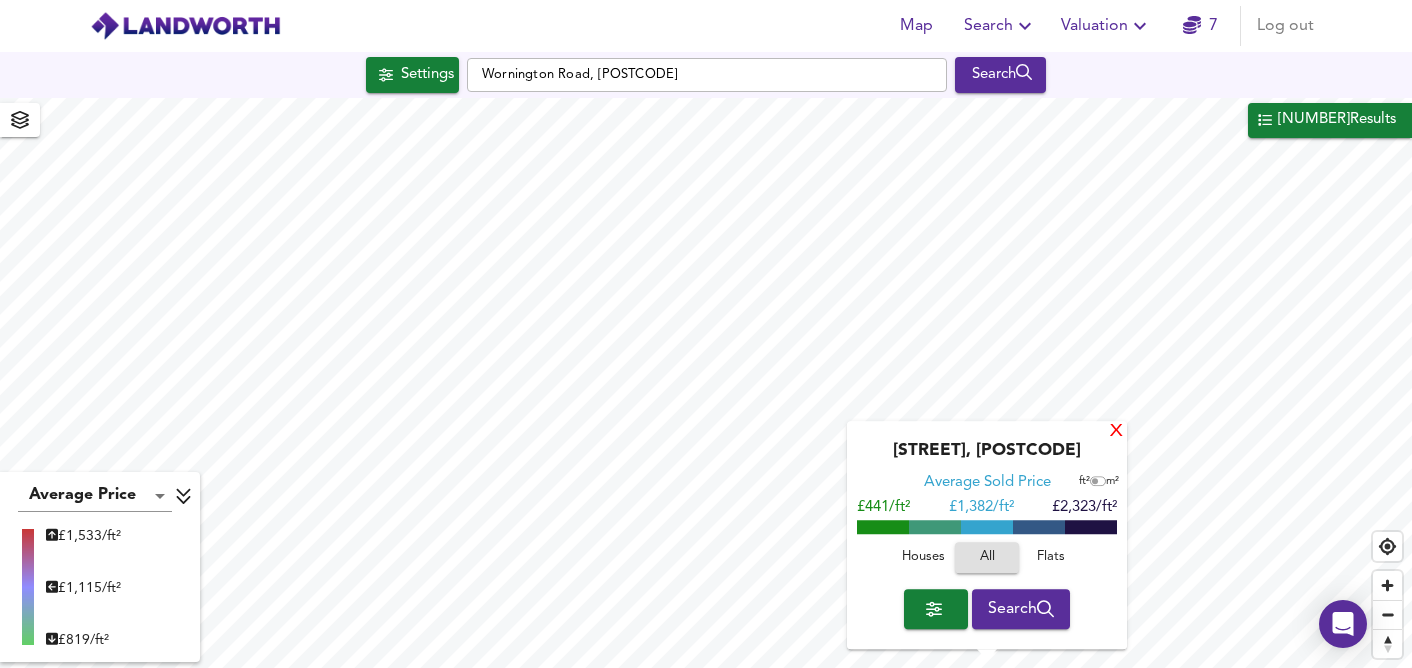 click on "X" at bounding box center (1116, 432) 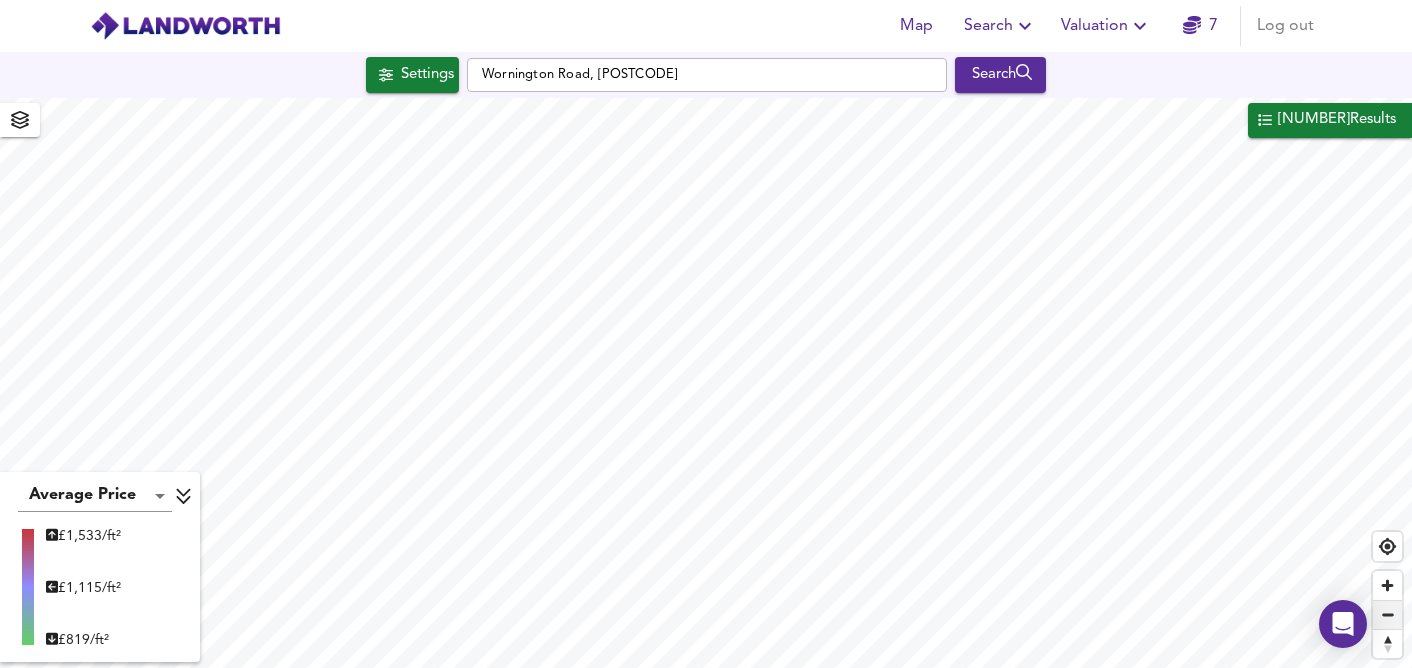 click at bounding box center [1387, 615] 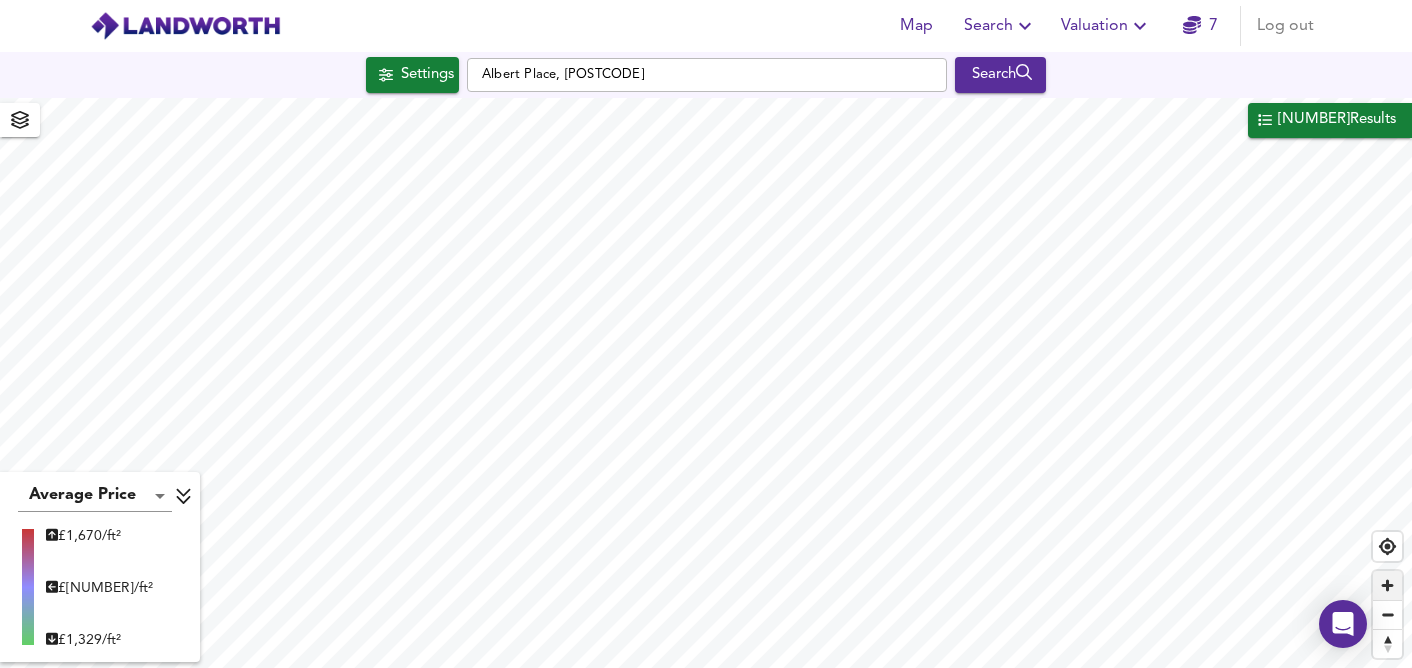 click at bounding box center (1387, 585) 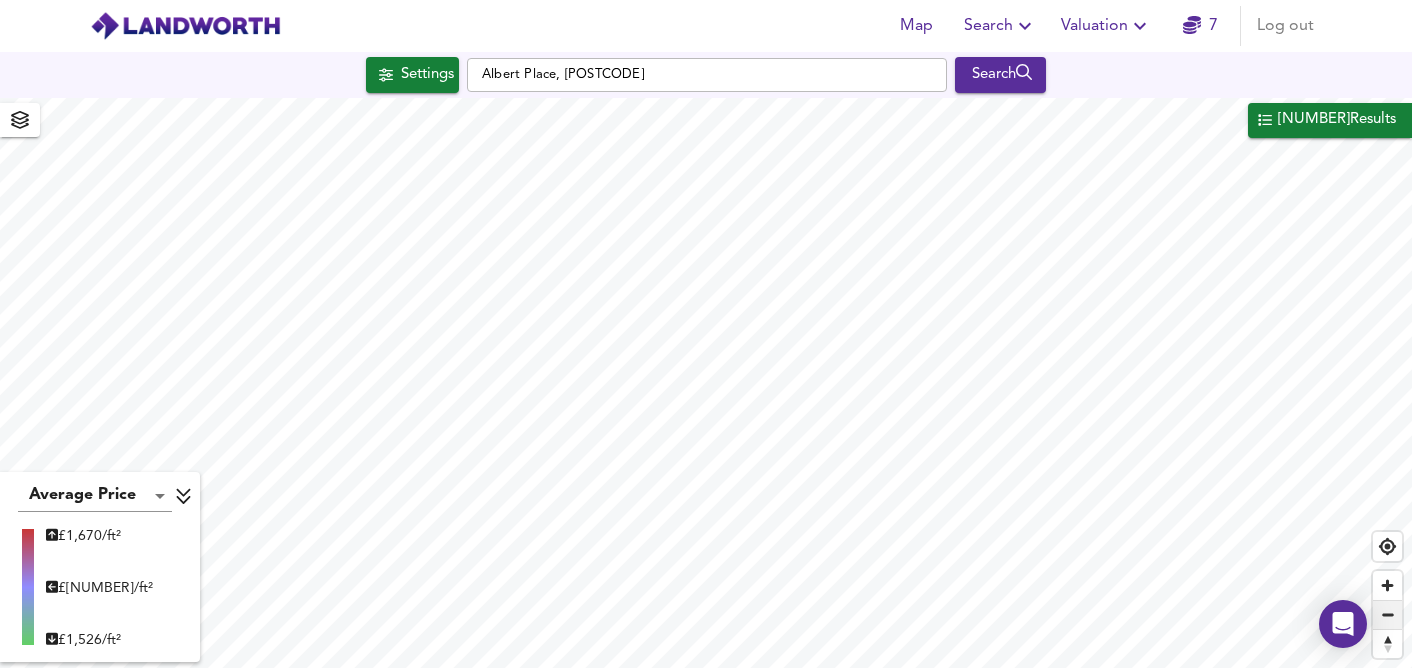 click at bounding box center (1387, 615) 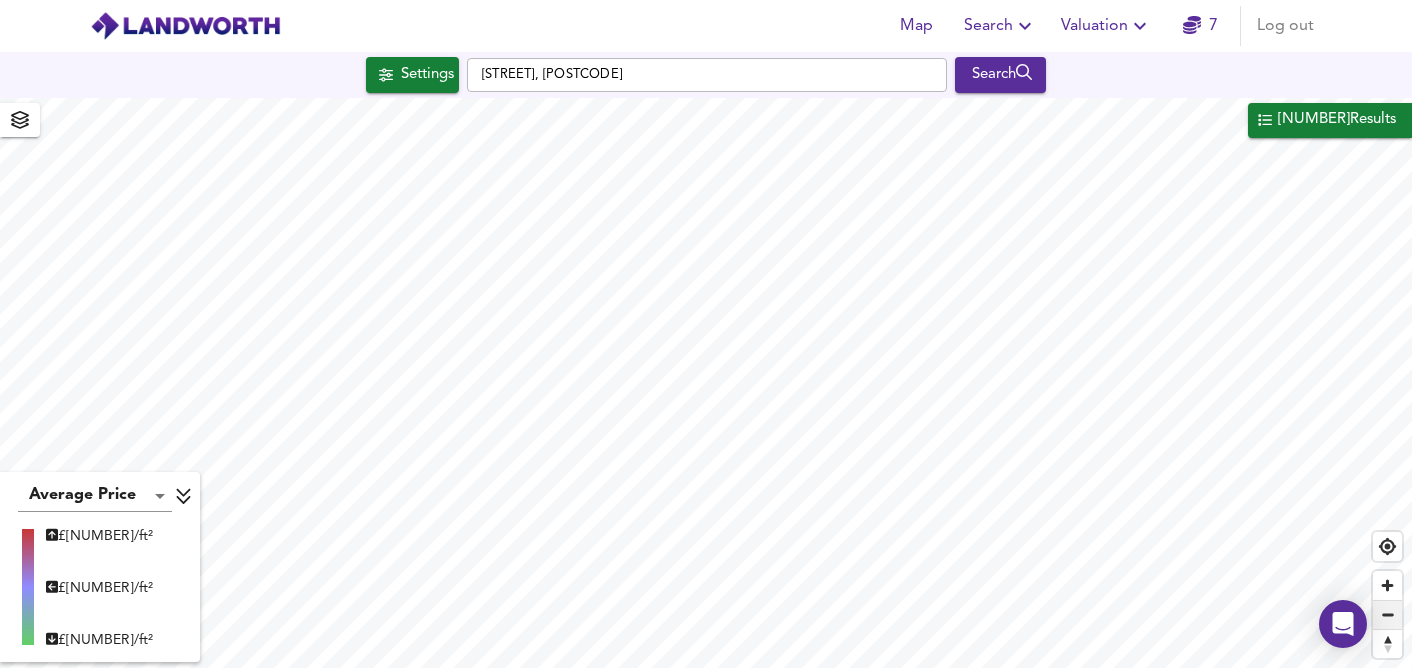 type on "729" 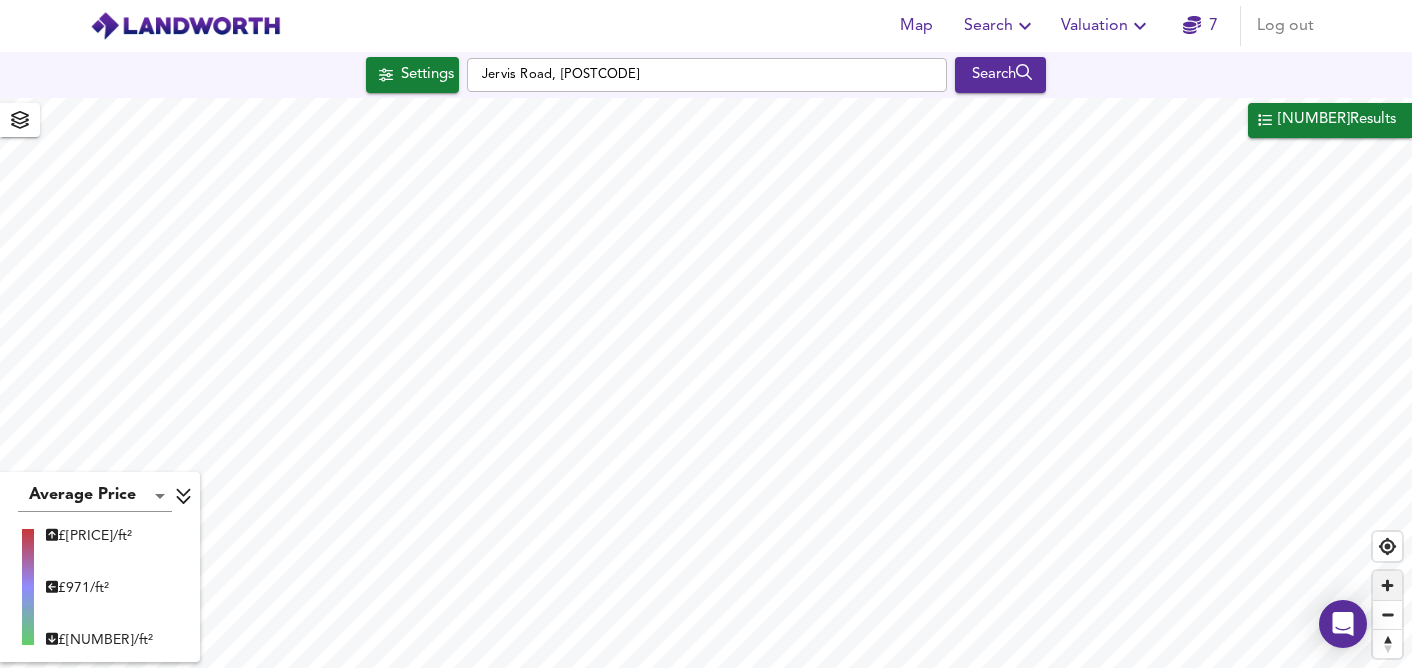 click at bounding box center [1387, 585] 